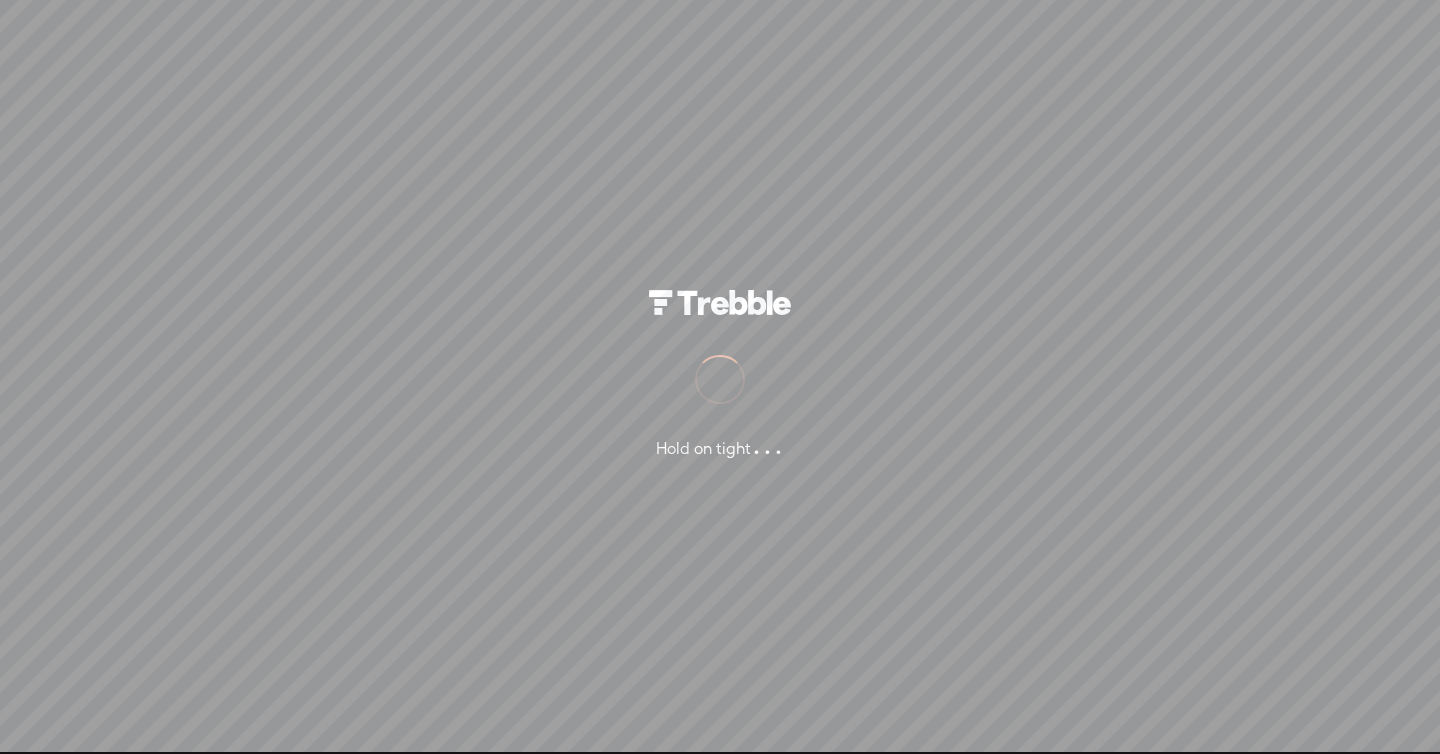 scroll, scrollTop: 0, scrollLeft: 0, axis: both 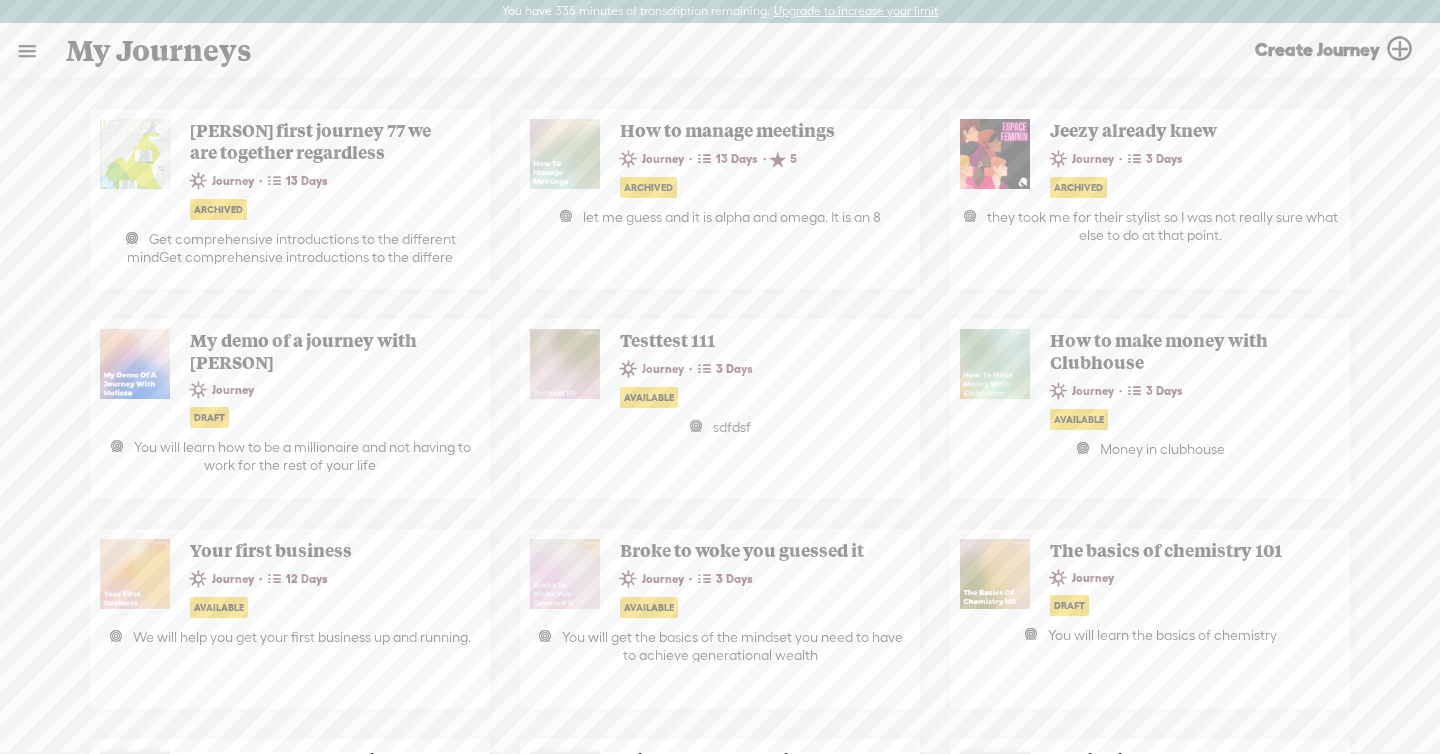 click at bounding box center (27, 51) 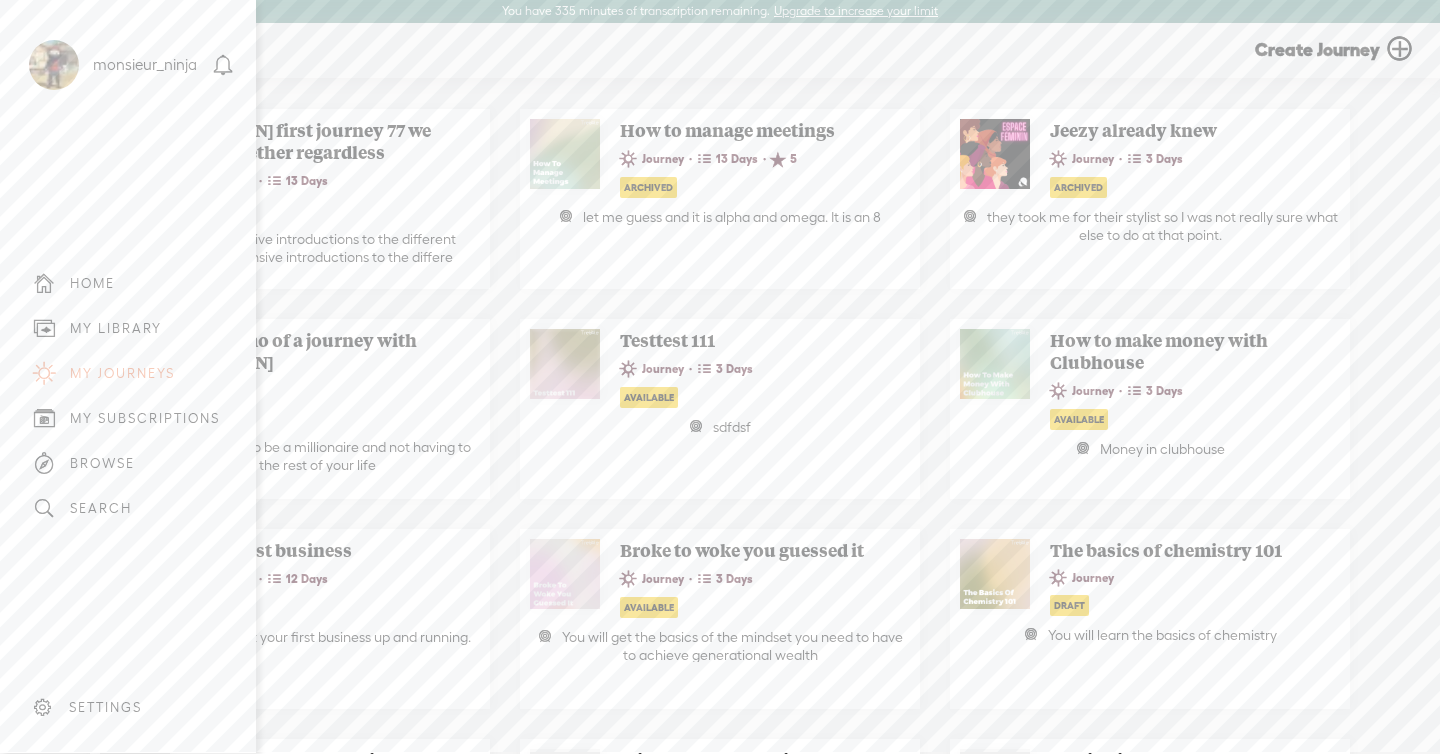 click on "MY LIBRARY" at bounding box center (128, 328) 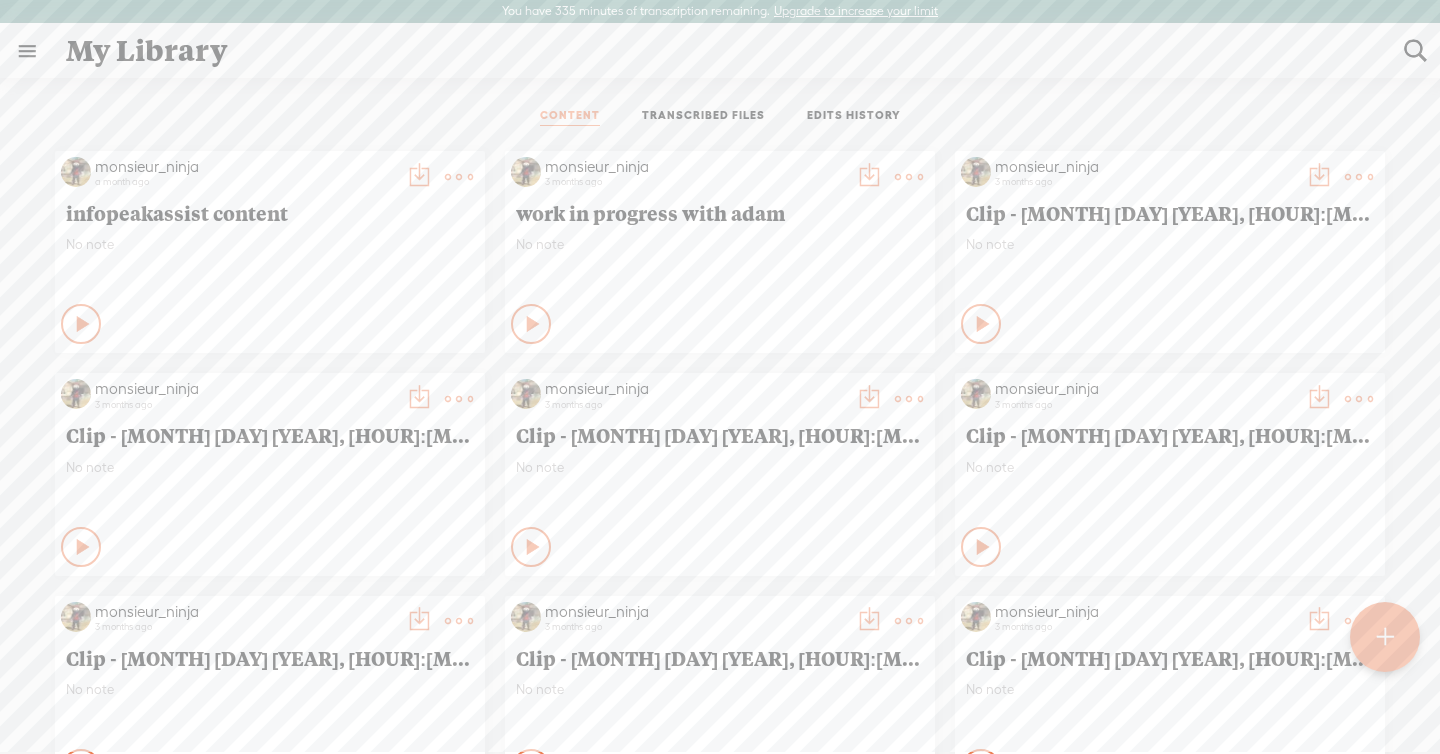 click on "TRANSCRIBED FILES" at bounding box center [703, 117] 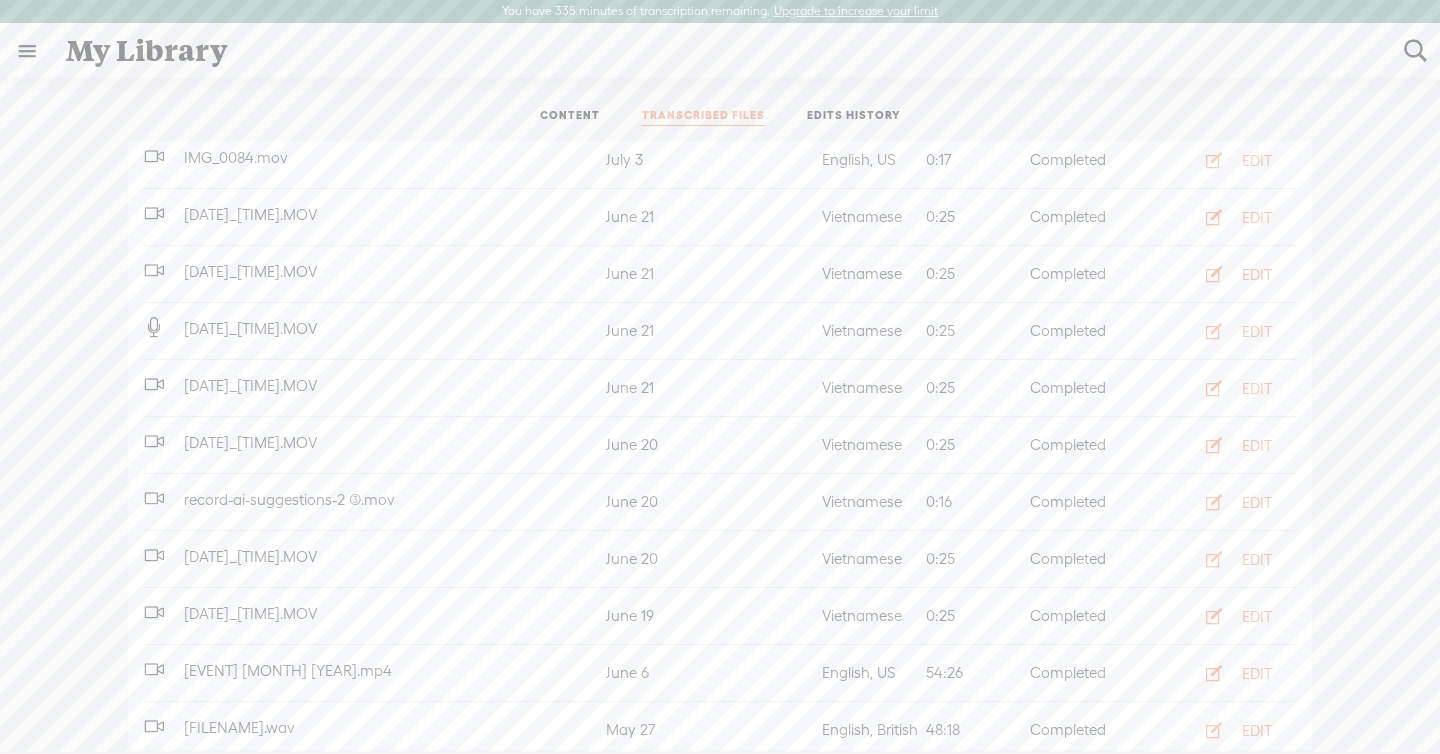 scroll, scrollTop: 197, scrollLeft: 0, axis: vertical 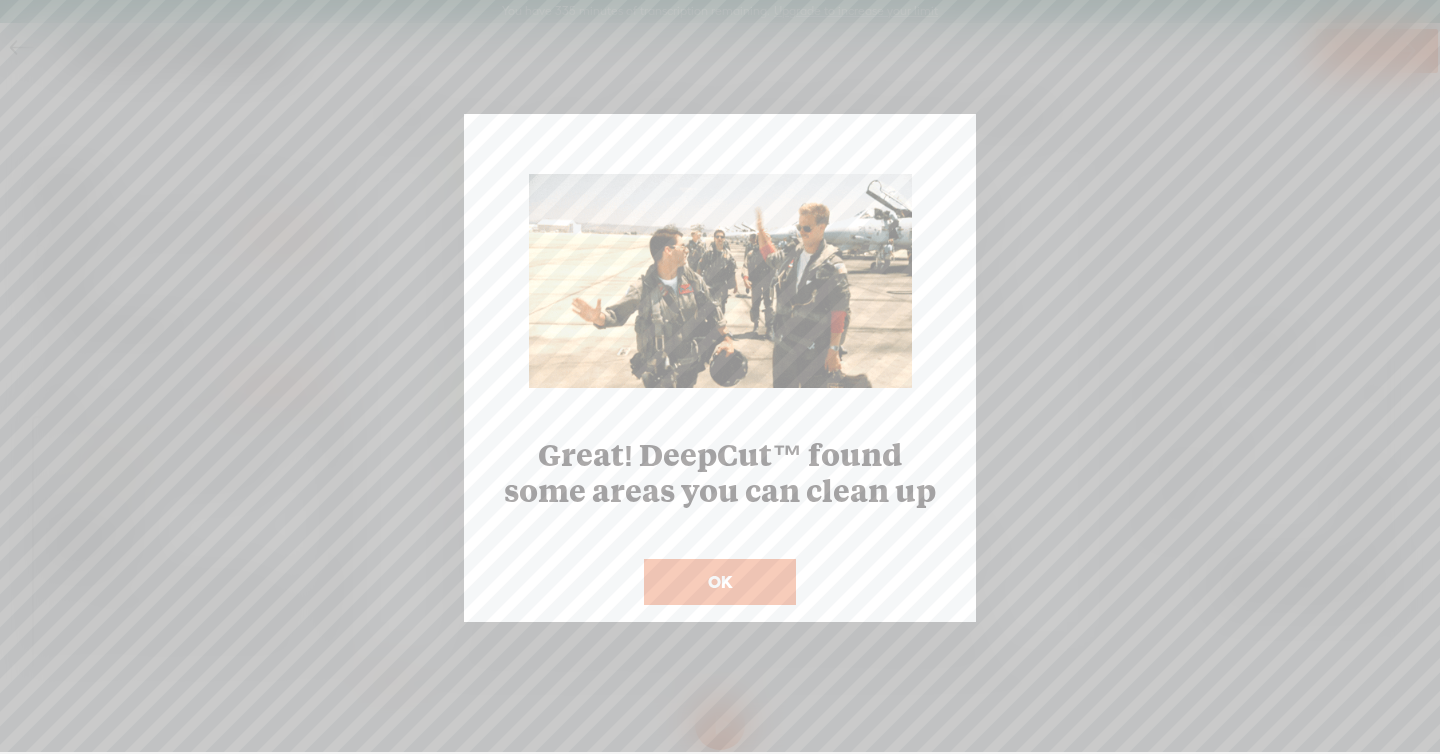 click on "OK" at bounding box center (720, 582) 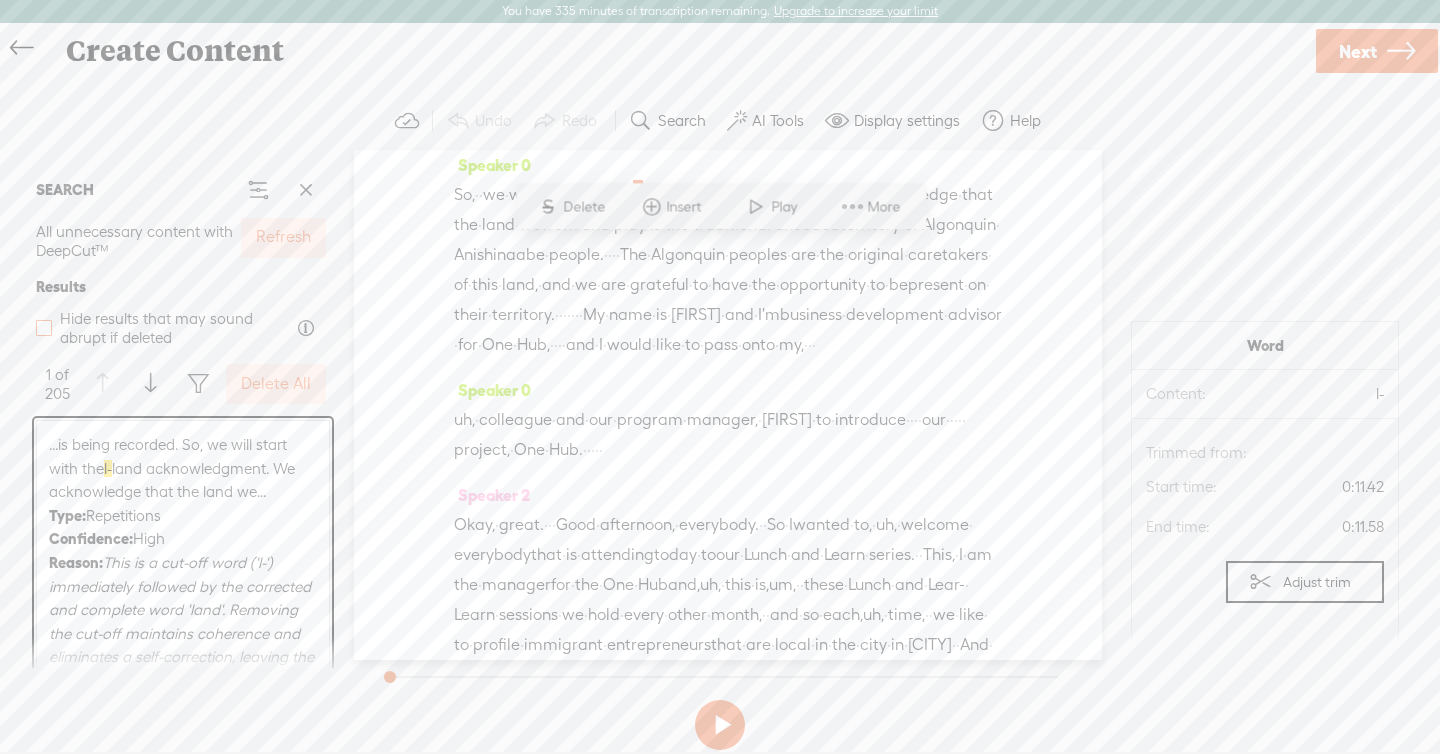click at bounding box center (44, 328) 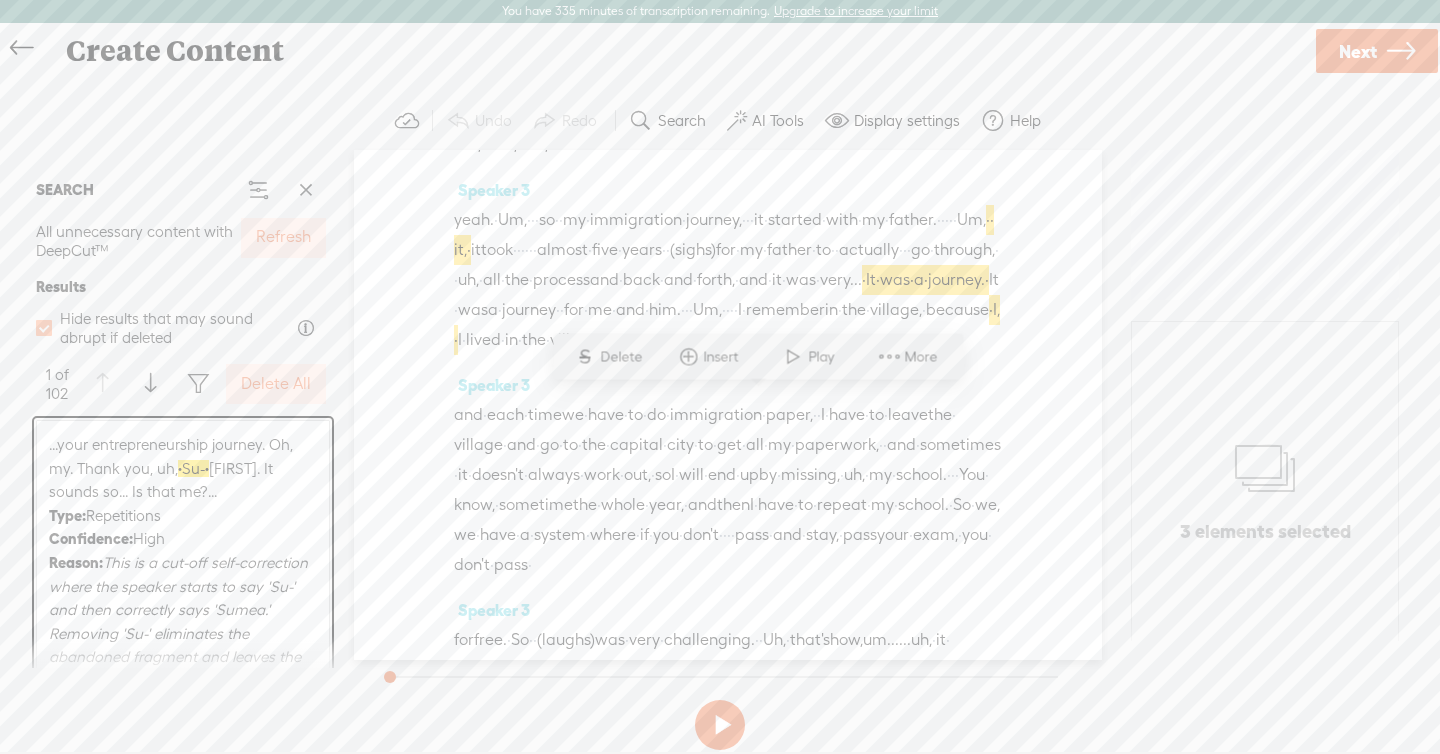 scroll, scrollTop: 2851, scrollLeft: 0, axis: vertical 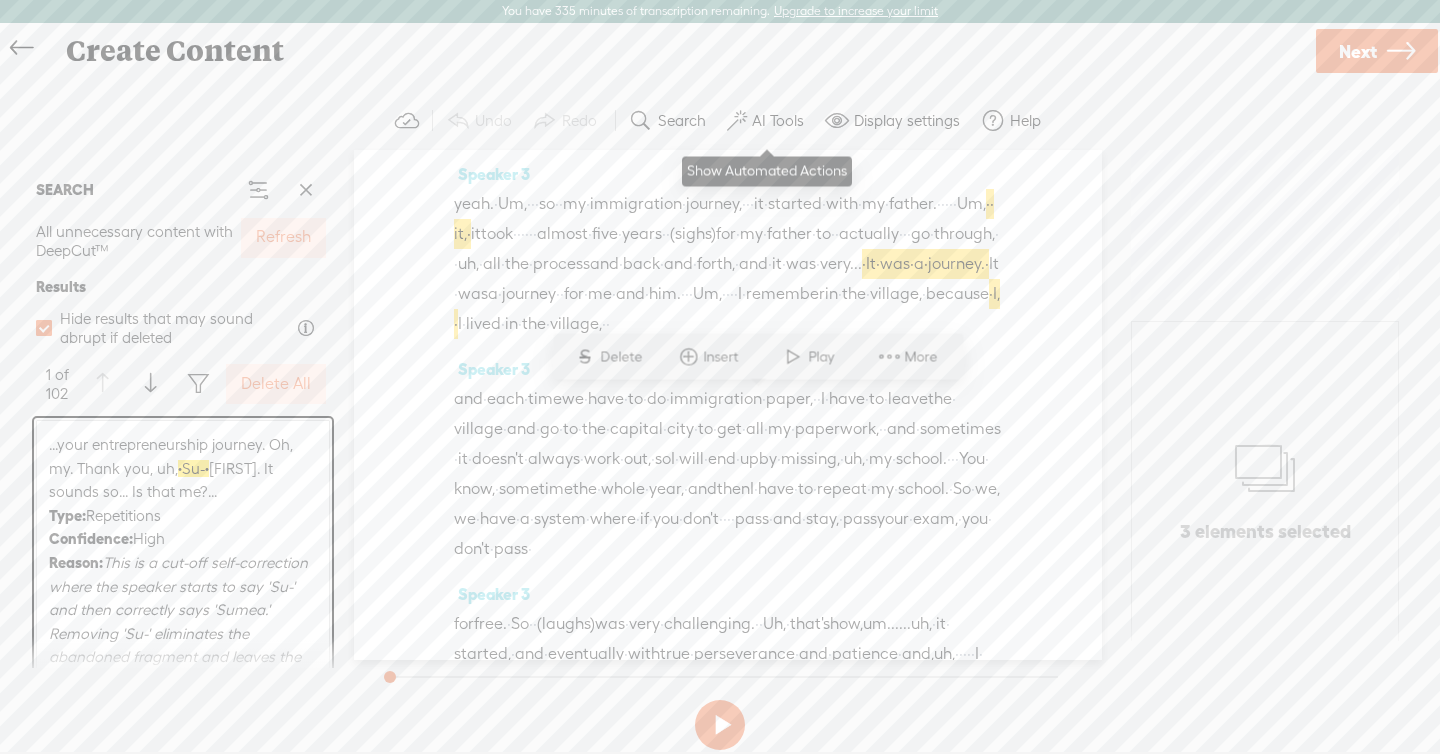click on "AI Tools" at bounding box center (778, 121) 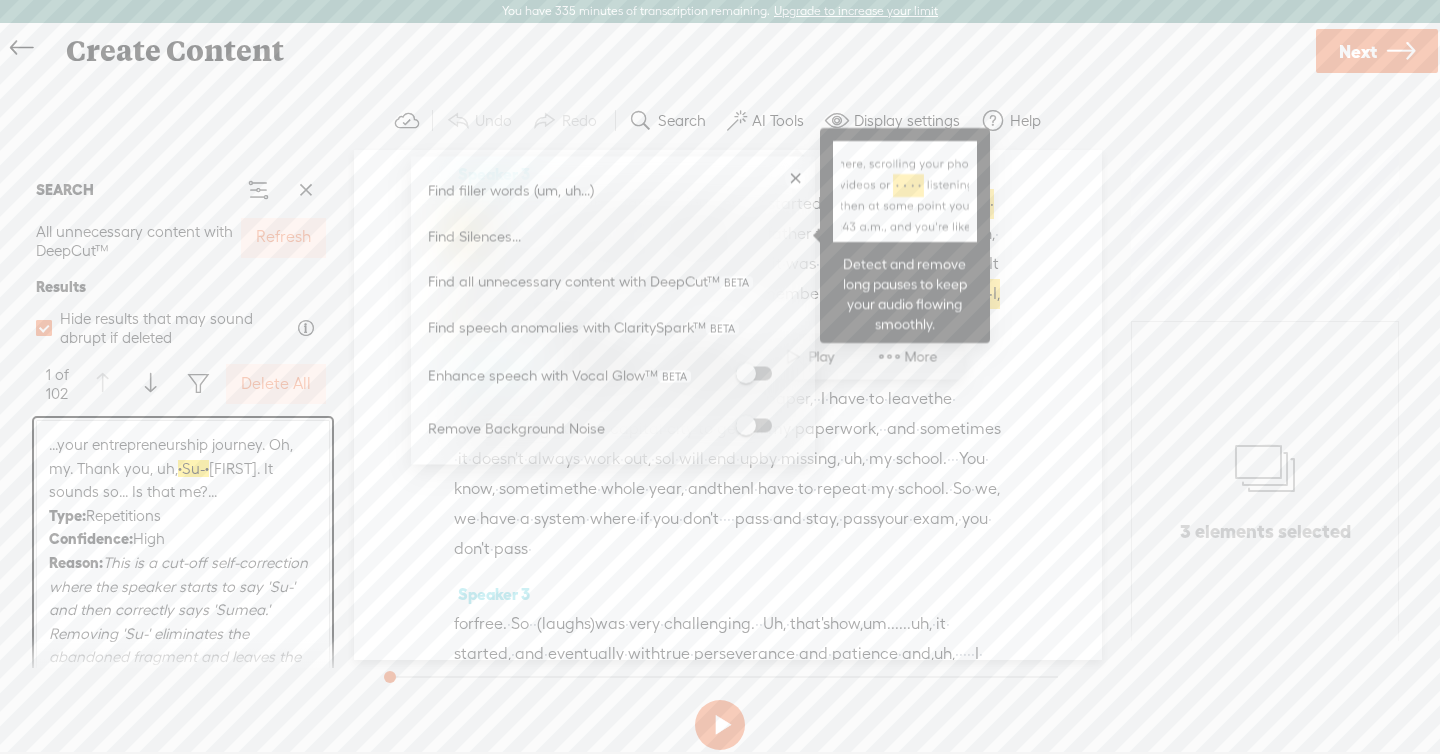 click on "Find Silences..." at bounding box center [613, 236] 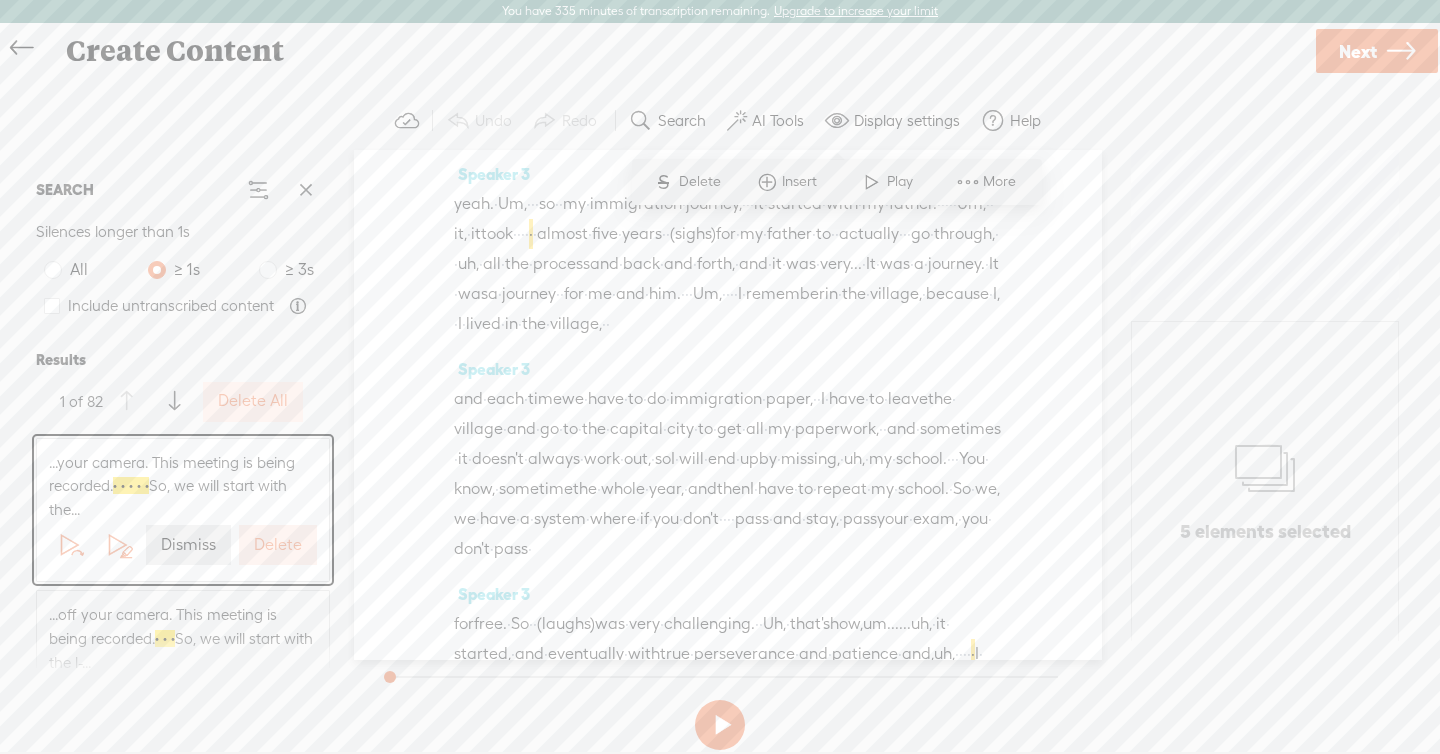 scroll, scrollTop: 55, scrollLeft: 0, axis: vertical 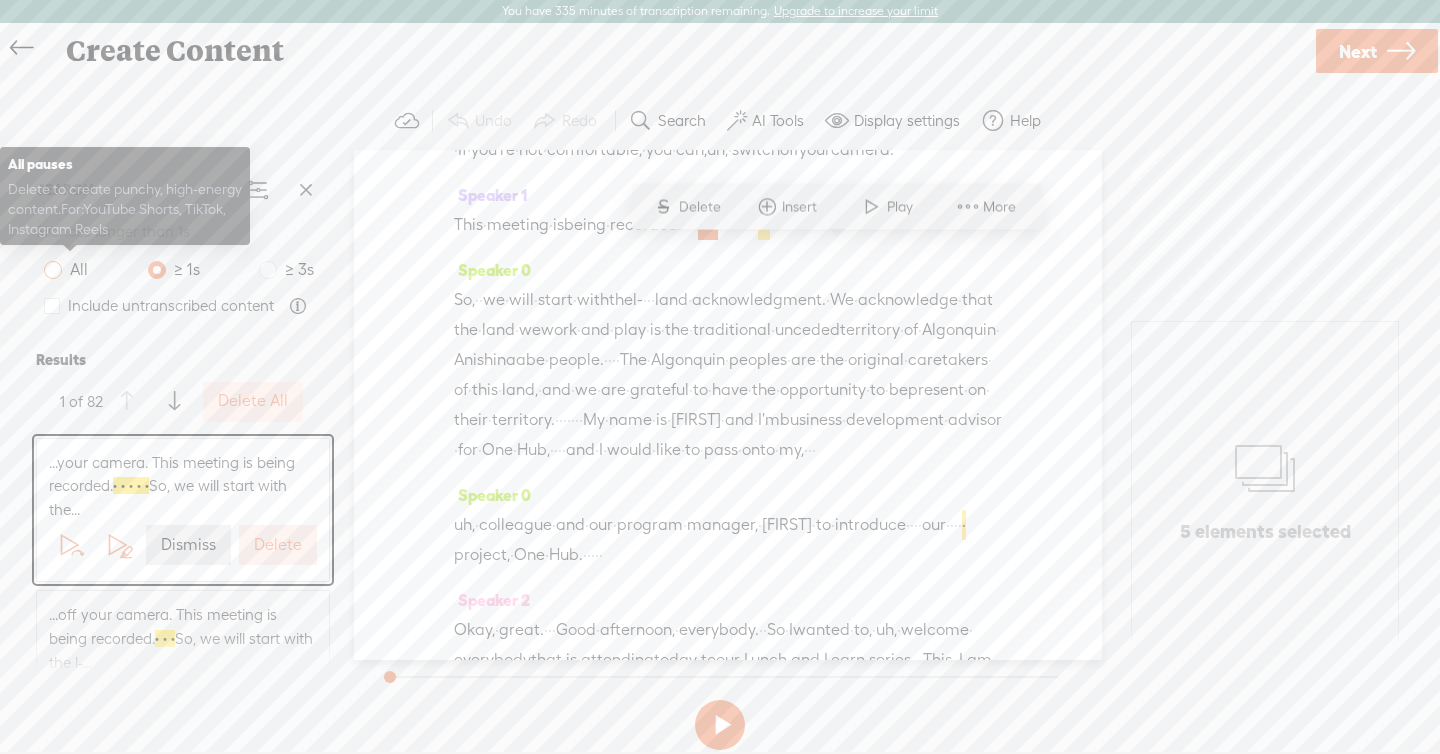 click at bounding box center (53, 270) 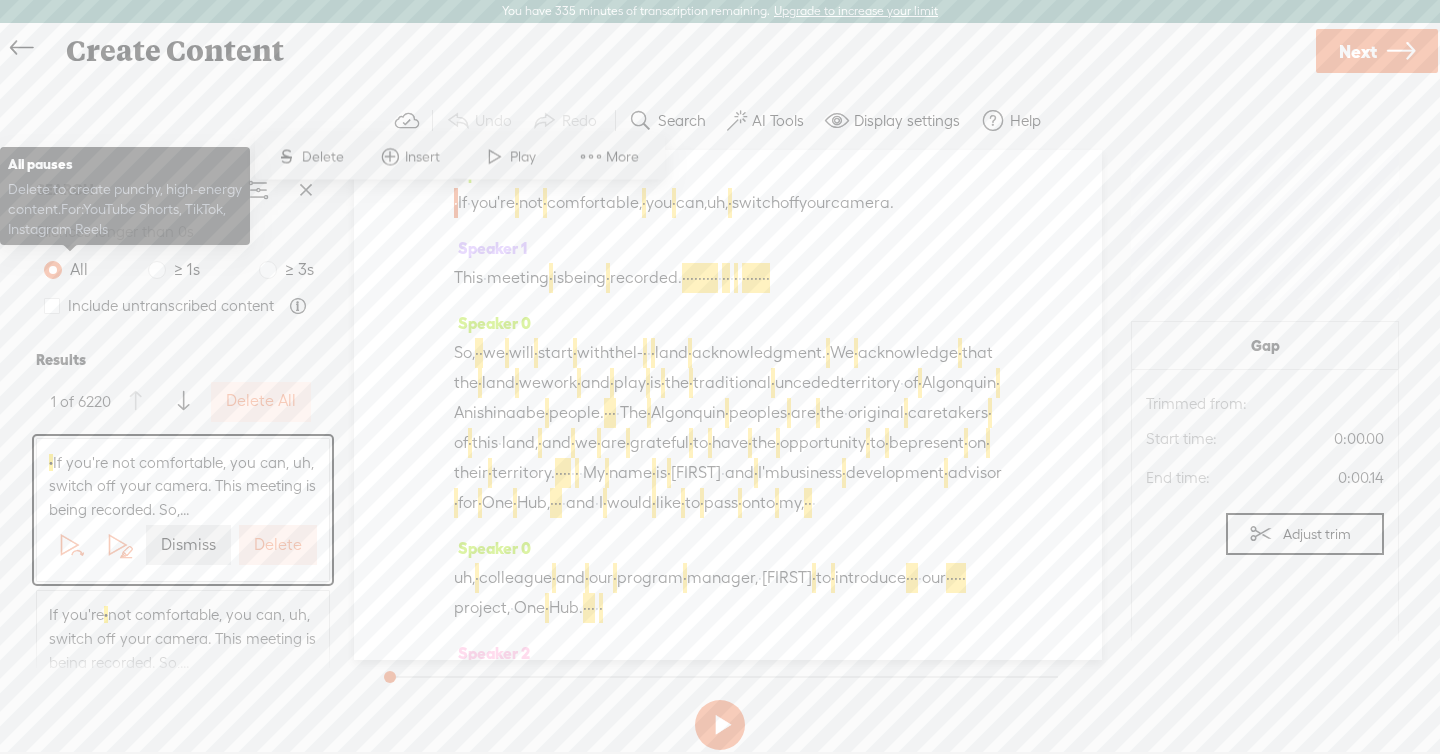 scroll, scrollTop: 0, scrollLeft: 0, axis: both 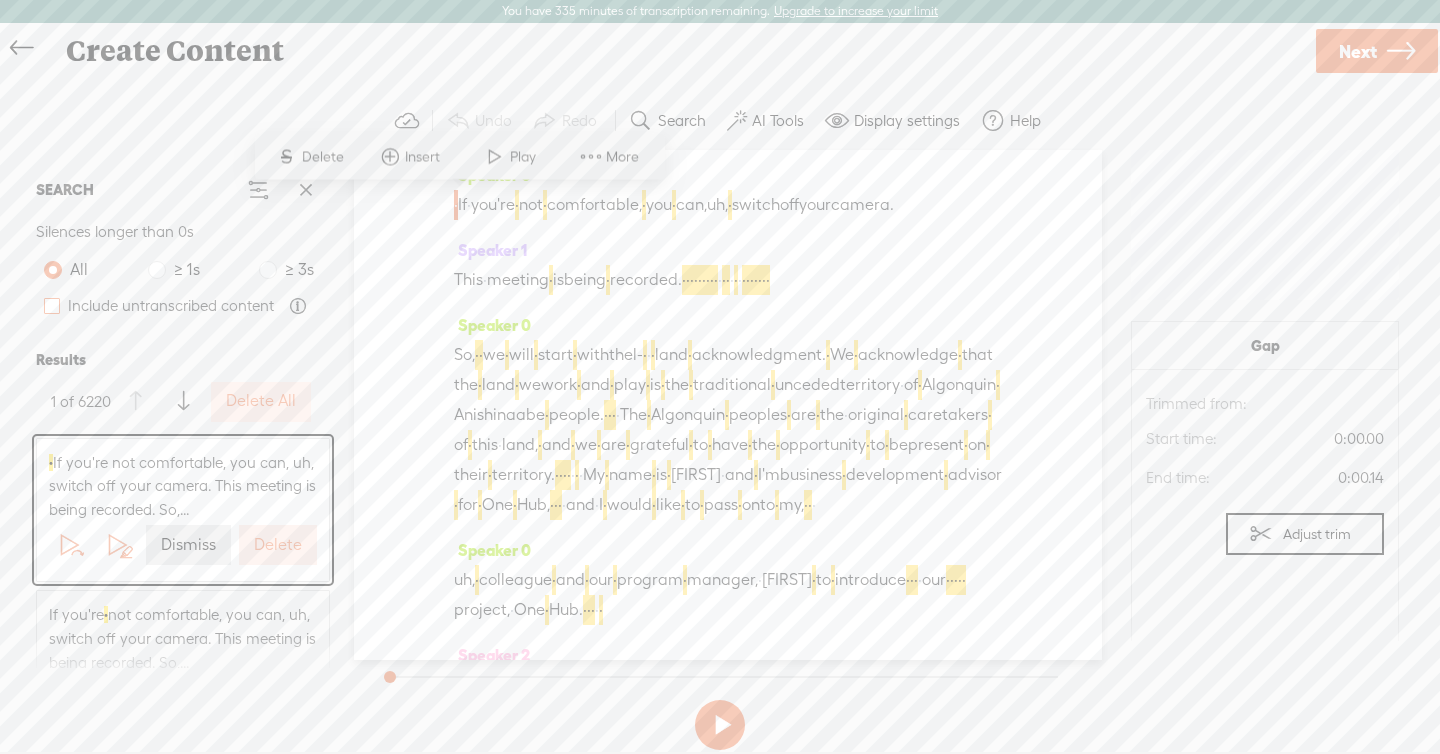 click at bounding box center [52, 306] 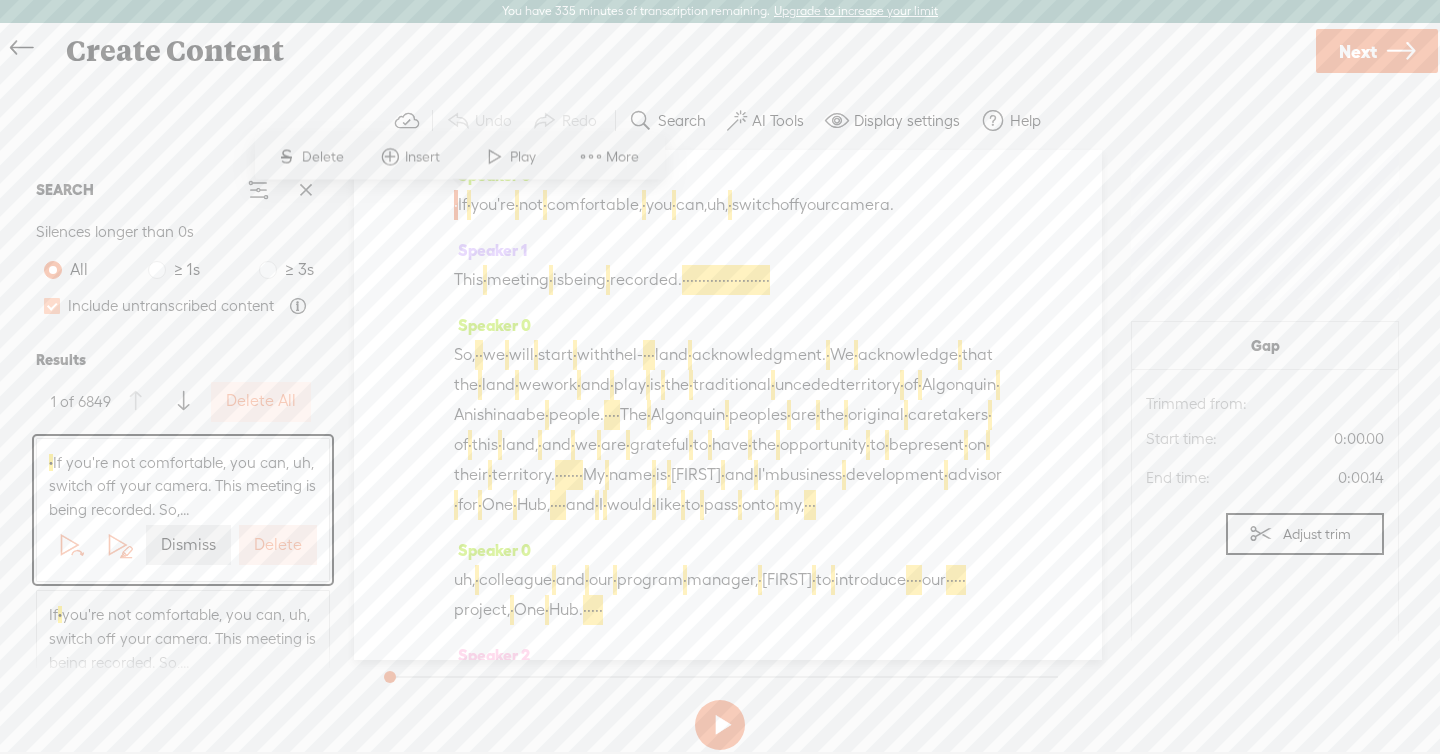 click at bounding box center [52, 306] 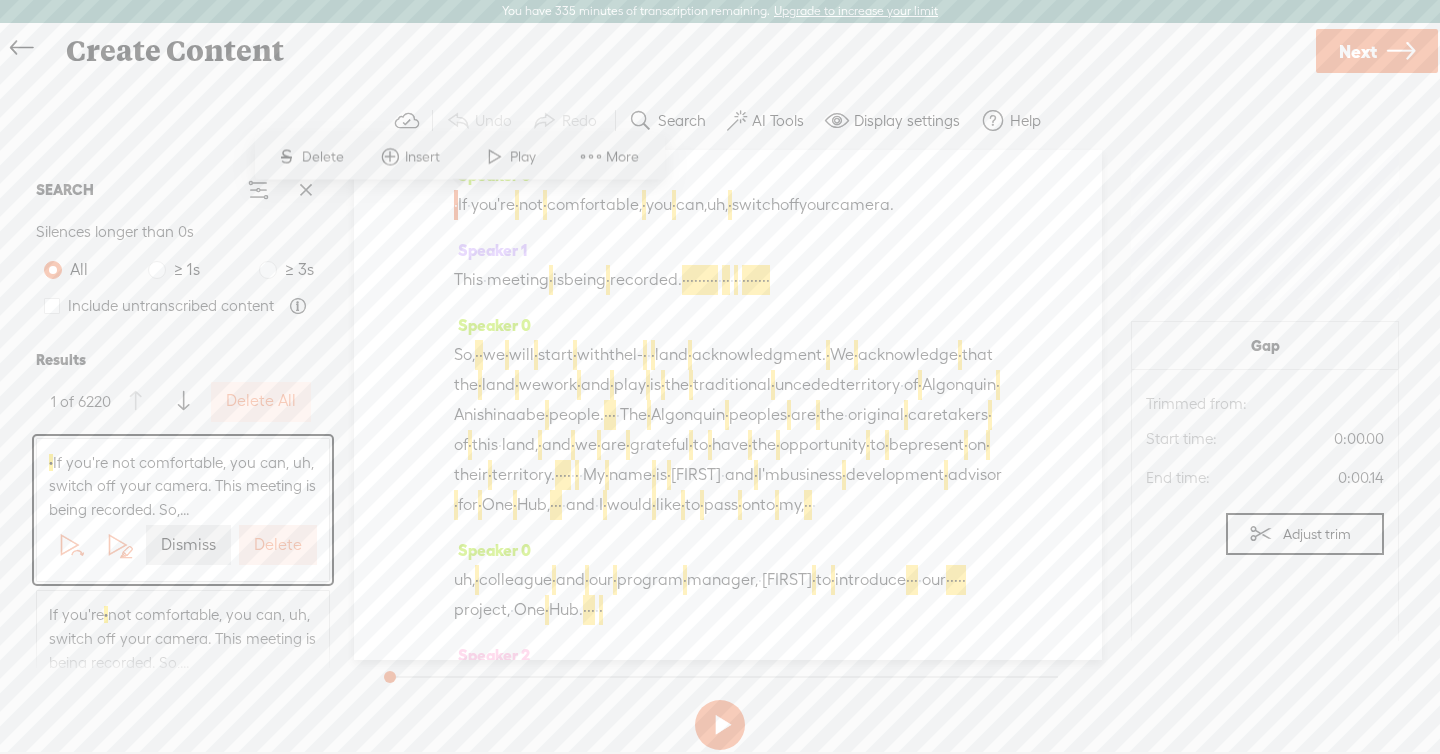 click on "Speaker 0
So,
·
·
we
·
will
·
start
·
with
the
l-
·
·
·
land
·
acknowledgment.
·
We
·
acknowledge
·
that
the
·
land
·
we
work
·
and
·
play
·
is
·
the
·
traditional
·
unceded
territory
·
of
·
Algonquin
·" at bounding box center [728, 422] 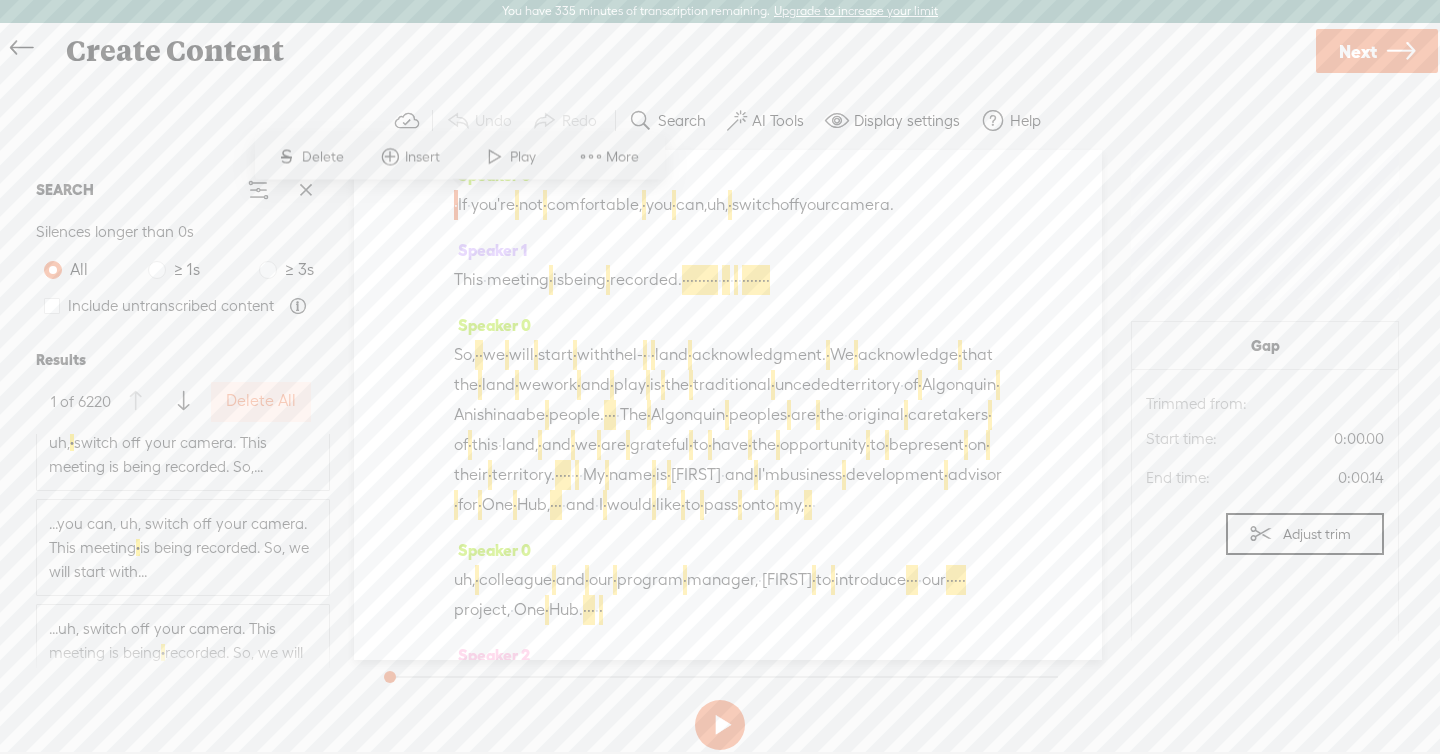 scroll, scrollTop: 946, scrollLeft: 0, axis: vertical 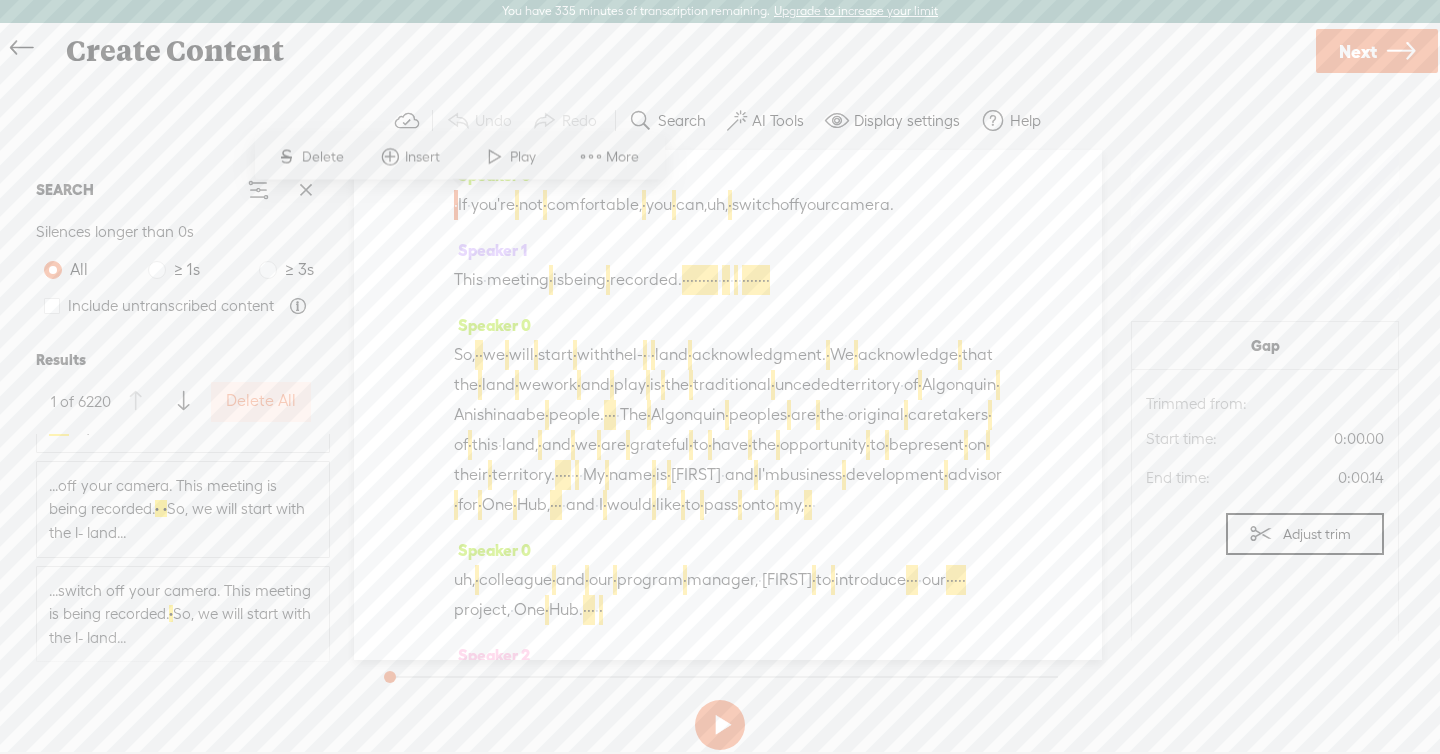click on "...off your camera. This meeting is being recorded.   ·   ·   So, we will start with the l- land..." at bounding box center (183, 509) 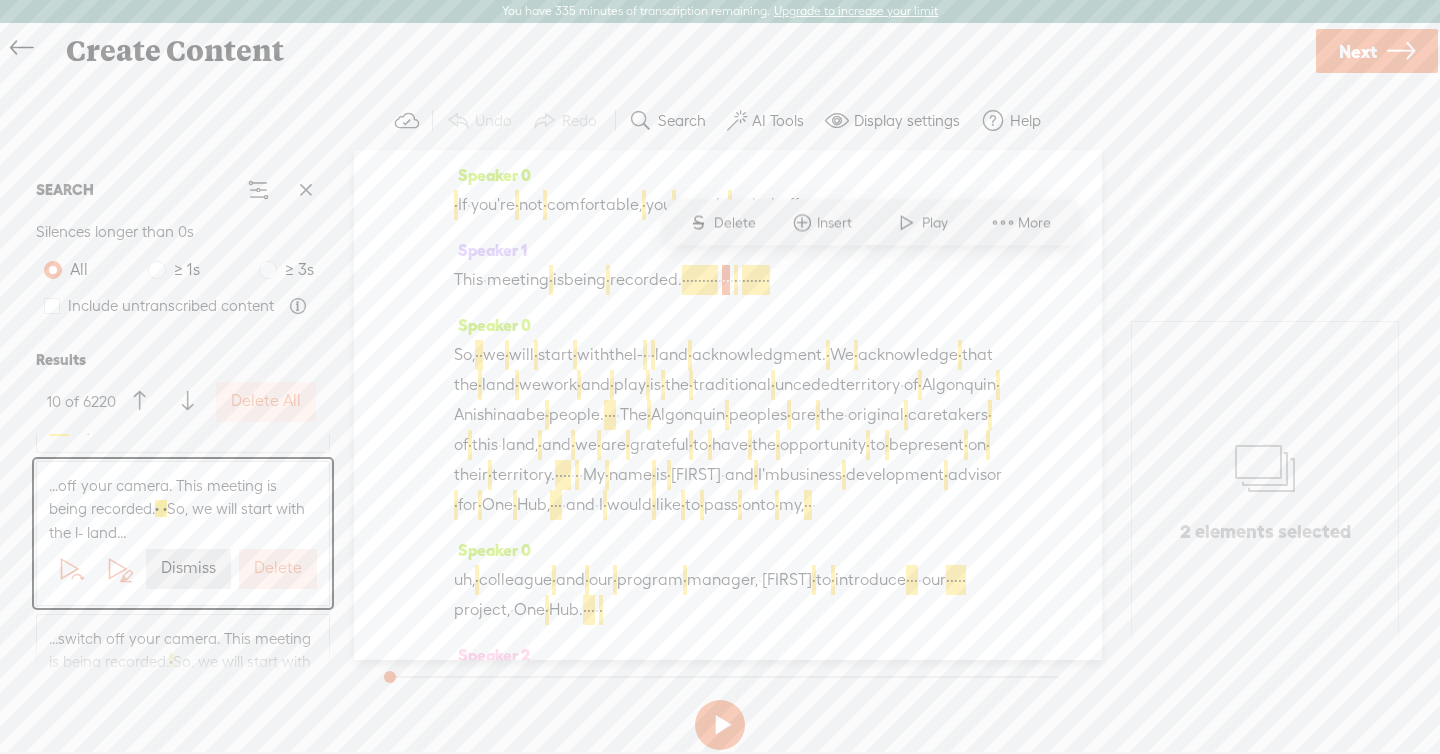 scroll, scrollTop: 55, scrollLeft: 0, axis: vertical 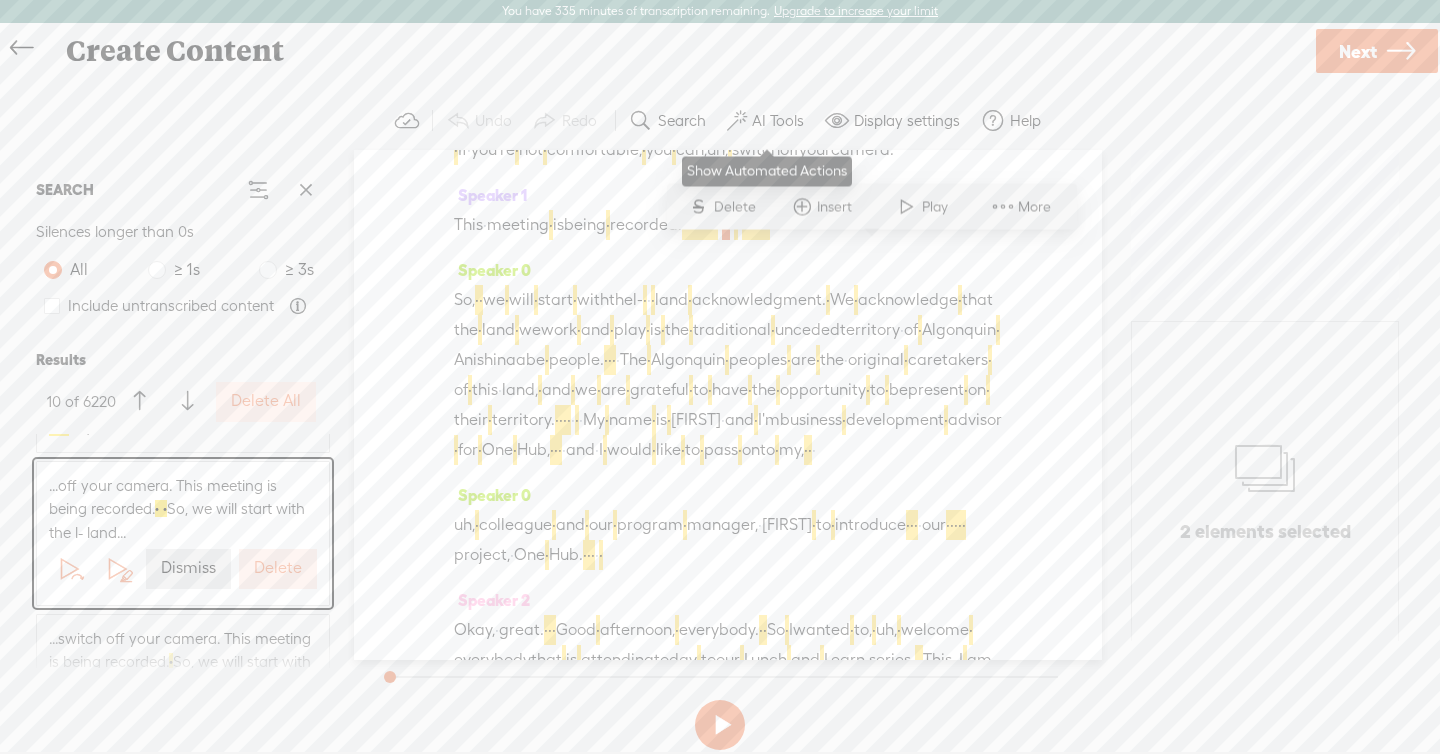 click on "AI Tools" at bounding box center (778, 121) 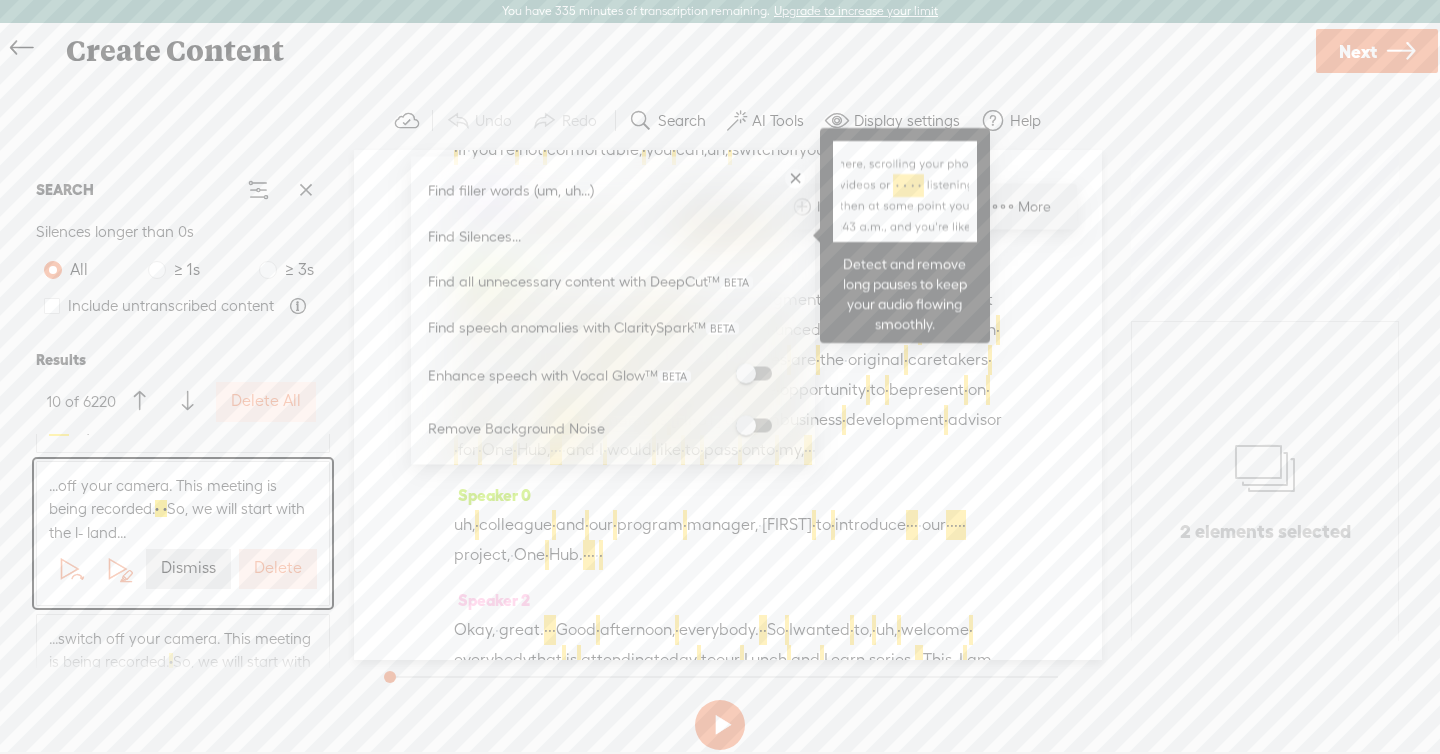 click on "Find Silences..." at bounding box center (613, 236) 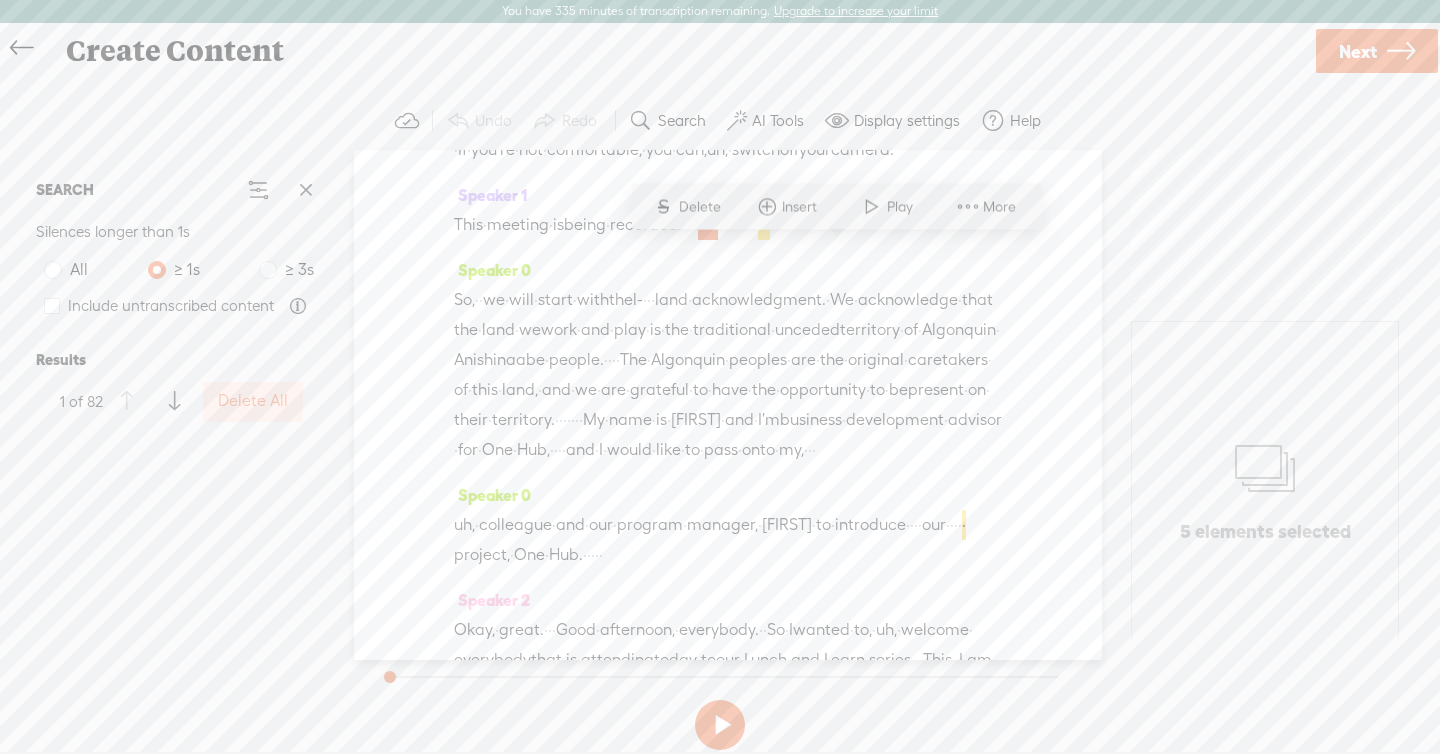 radio on "false" 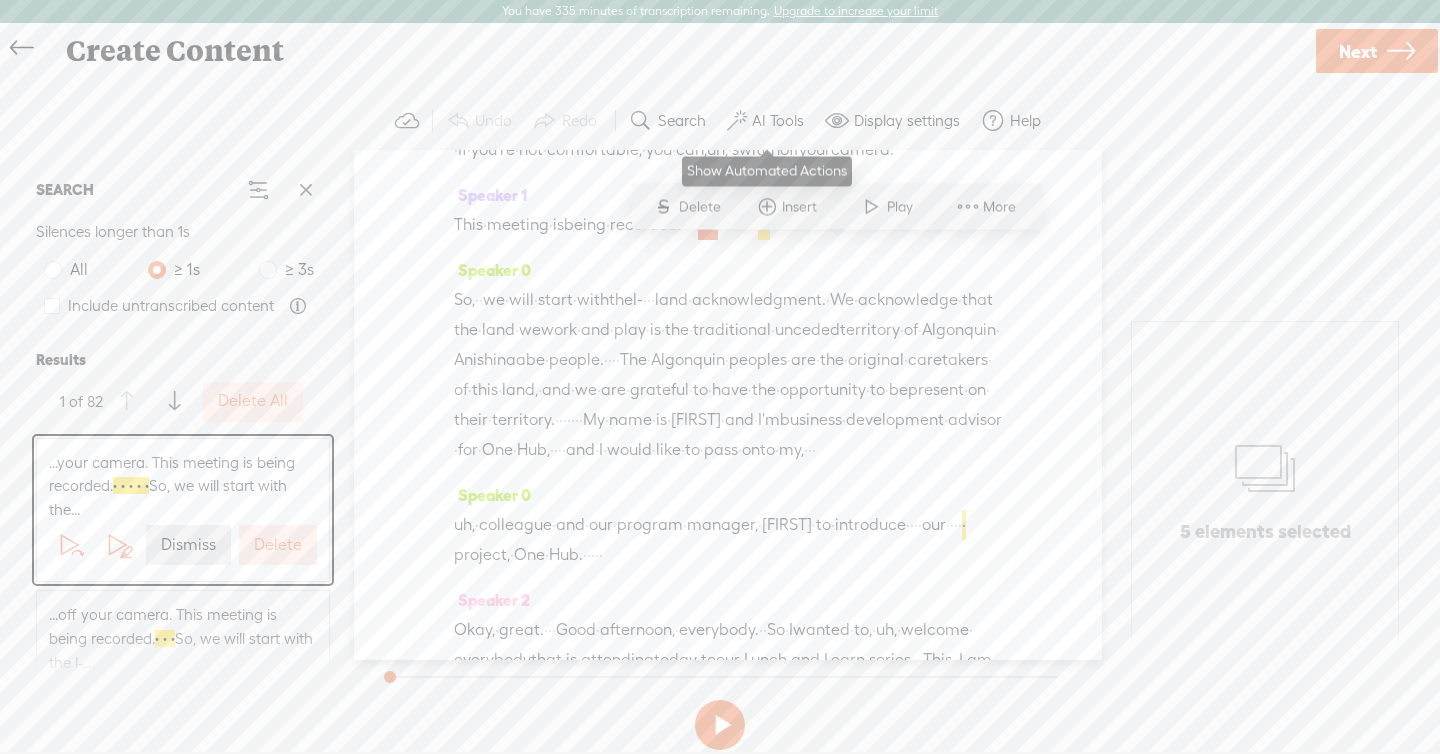 click on "AI Tools" at bounding box center (778, 121) 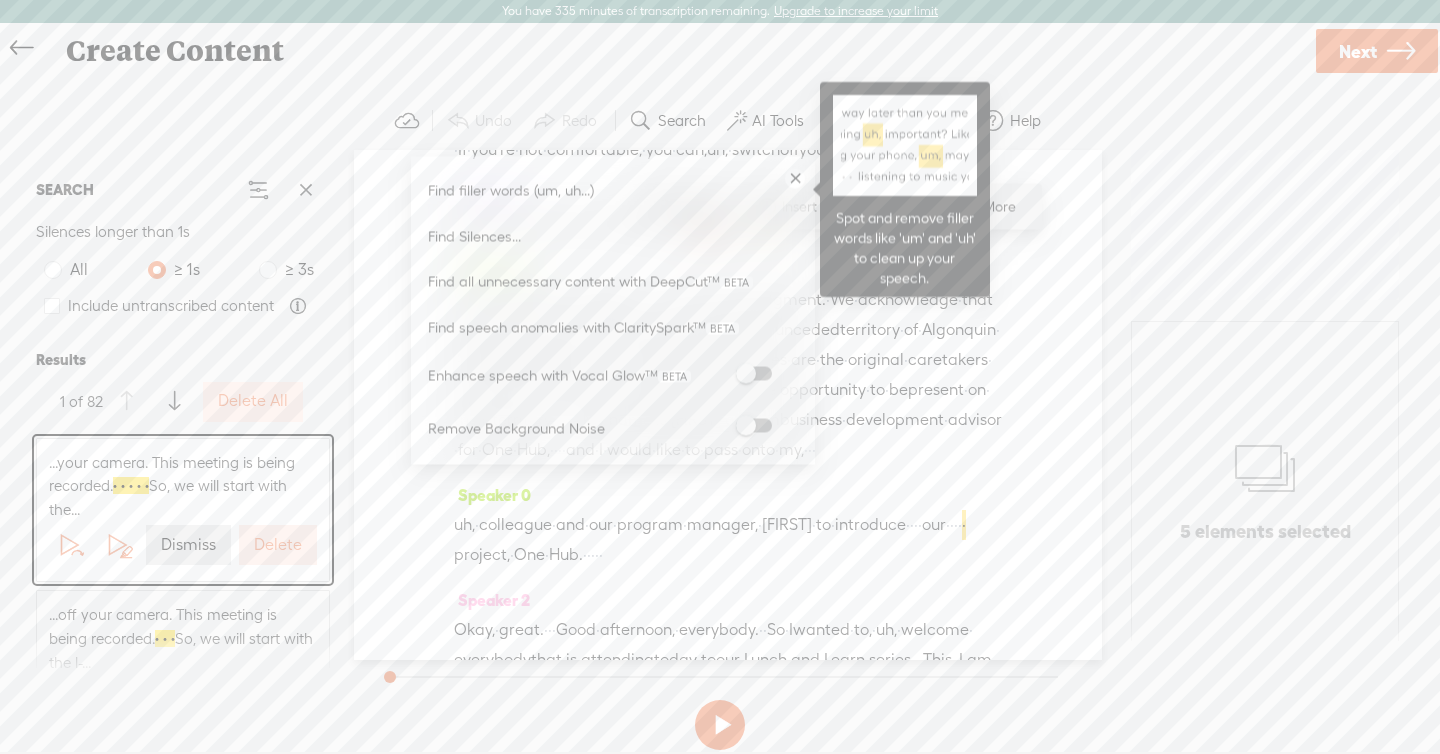 click on "Find filler words (um, uh...)" at bounding box center (613, 190) 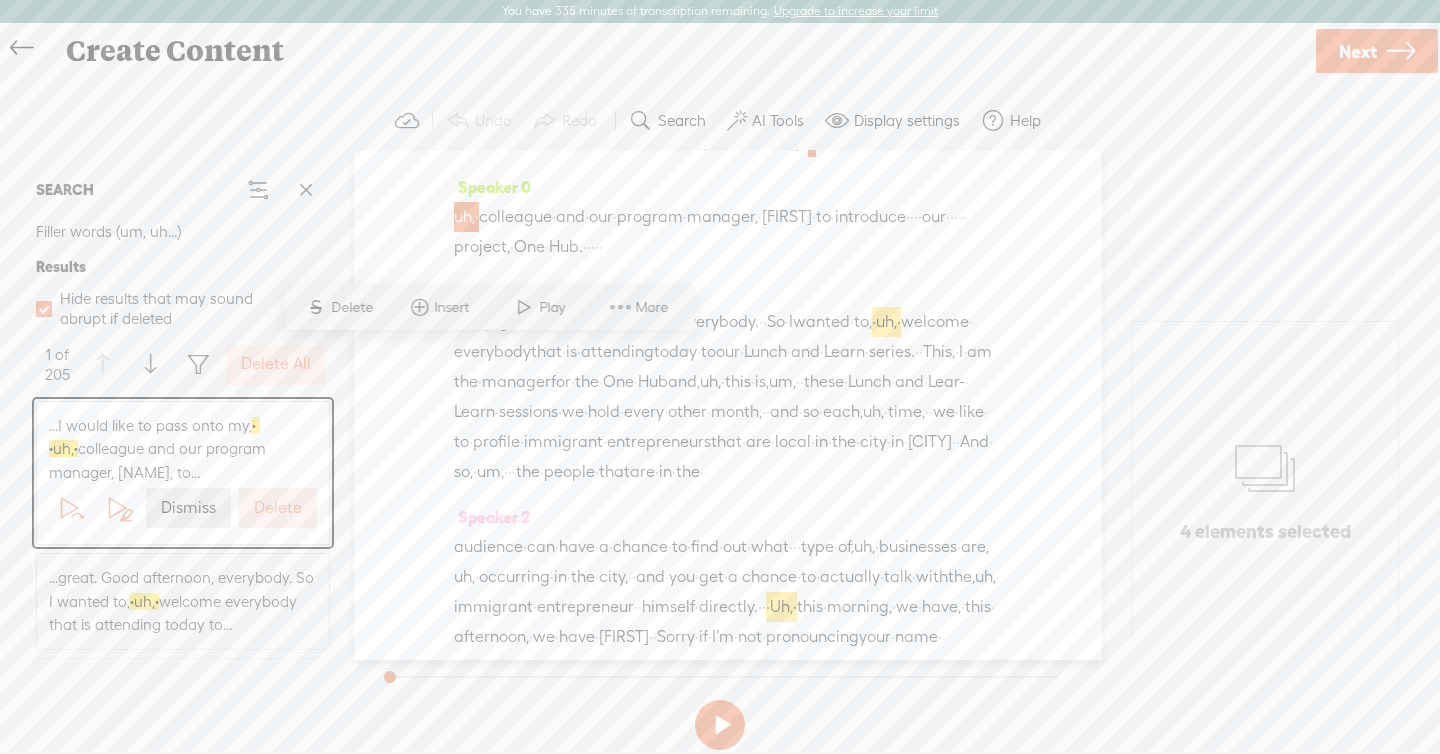 scroll, scrollTop: 370, scrollLeft: 0, axis: vertical 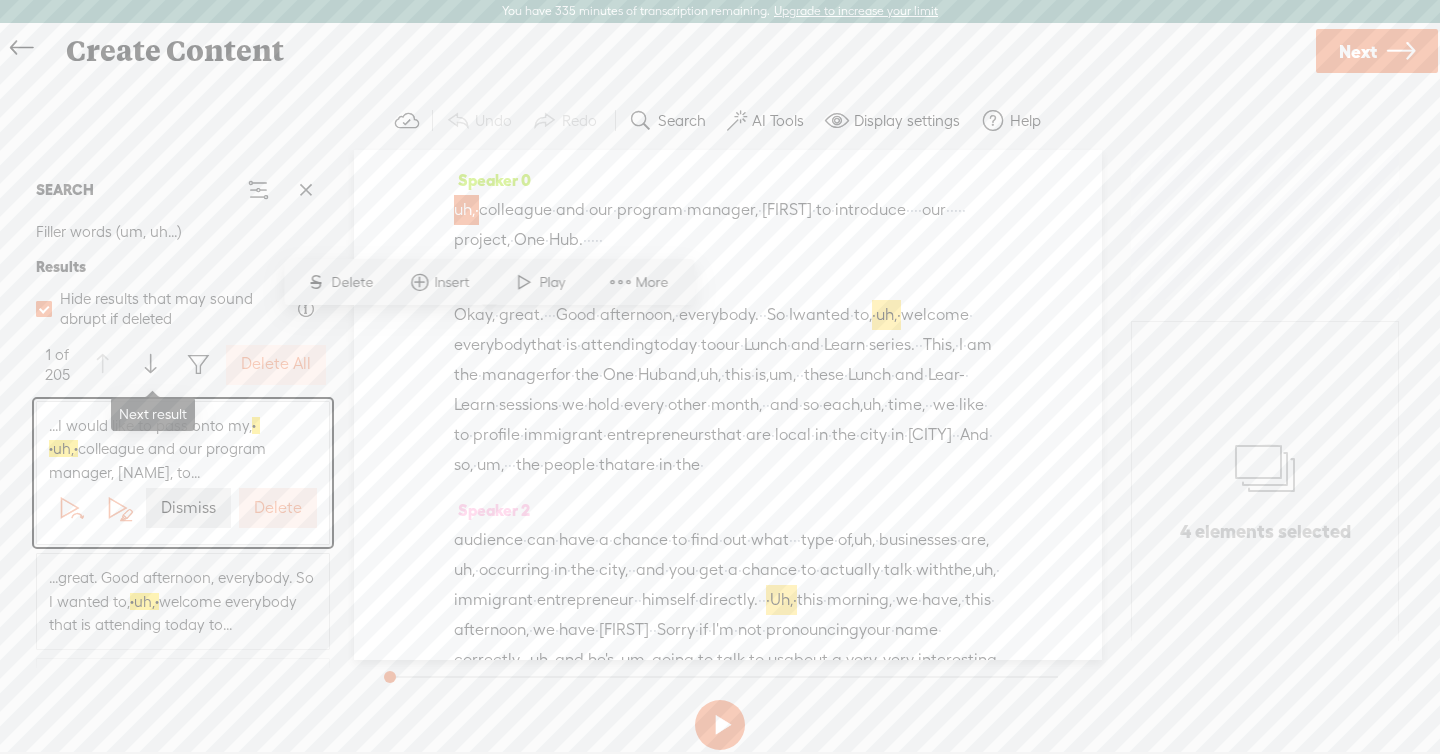 click at bounding box center (150, 365) 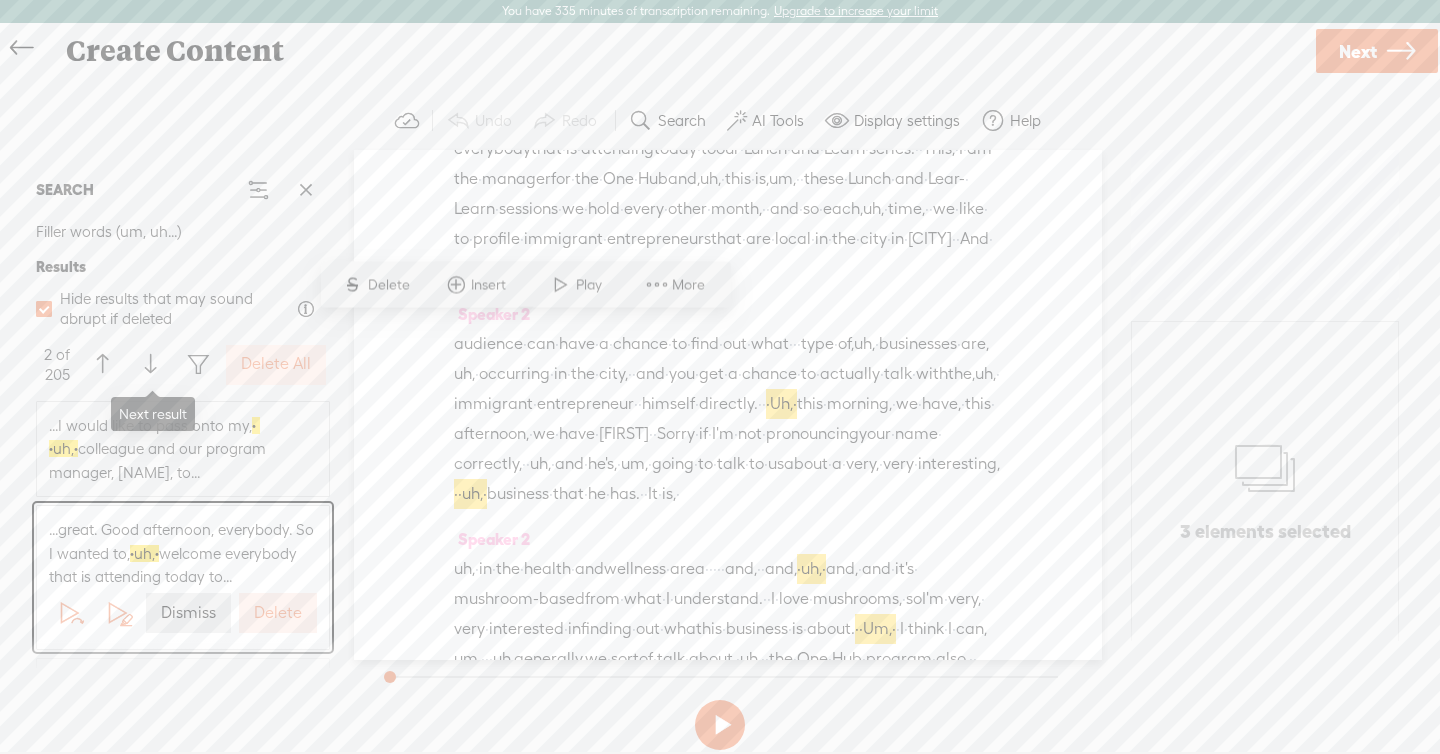 scroll, scrollTop: 581, scrollLeft: 0, axis: vertical 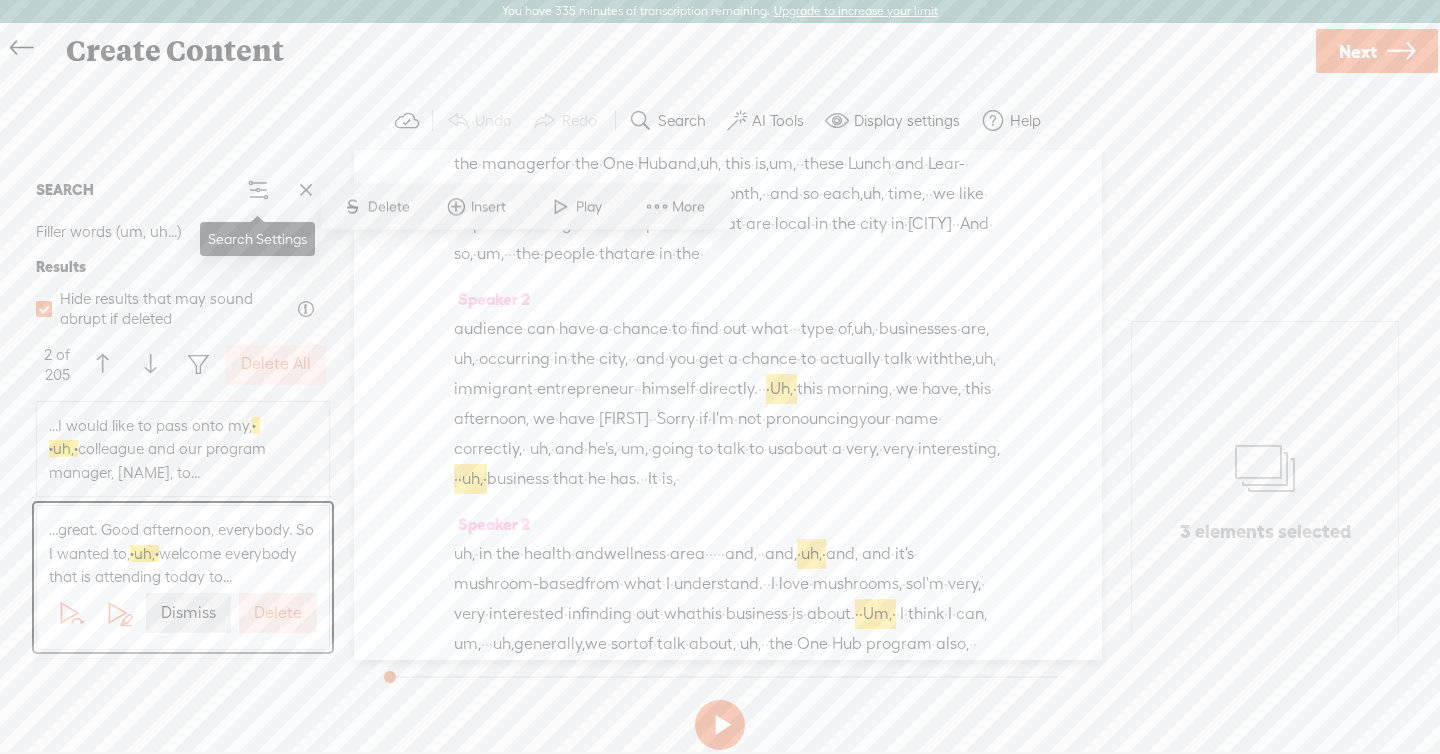 click at bounding box center [258, 190] 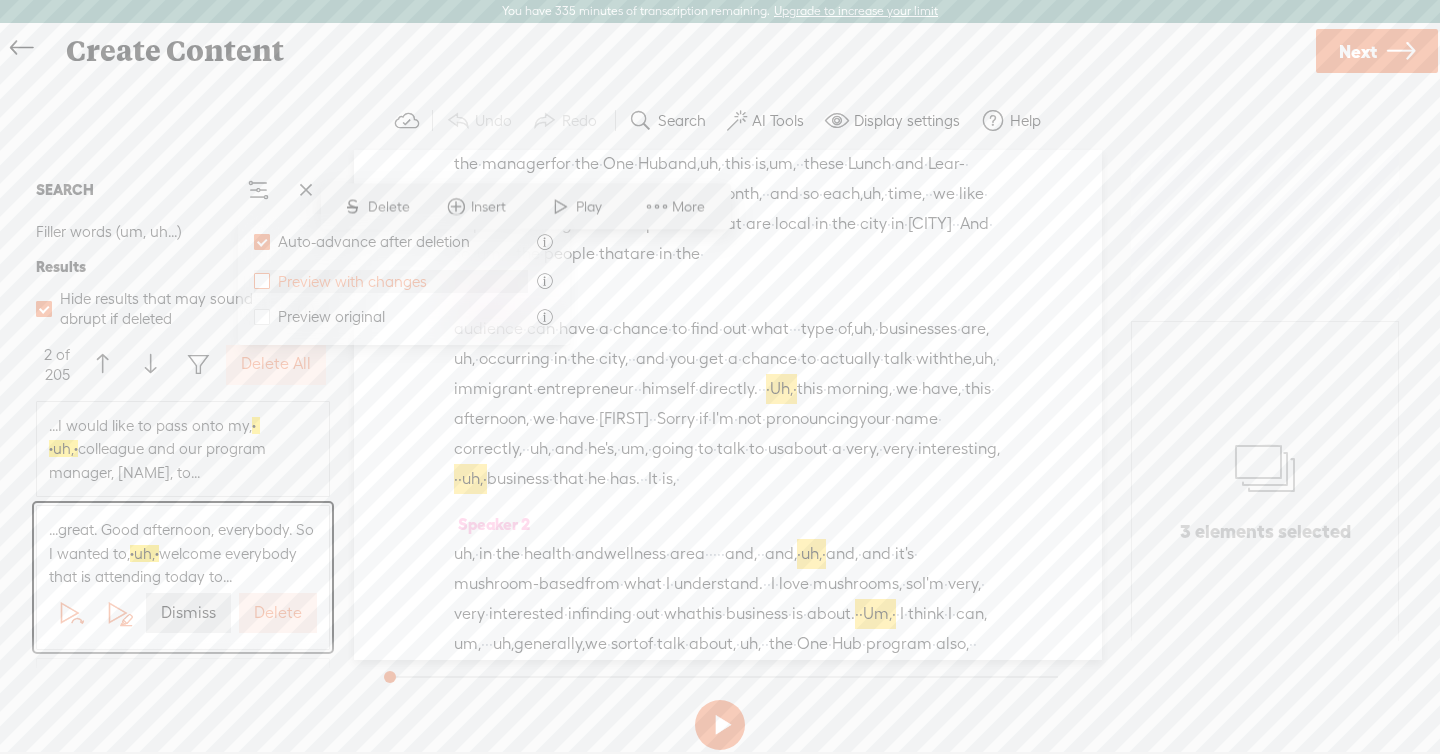 click on "Preview with changes" at bounding box center [352, 282] 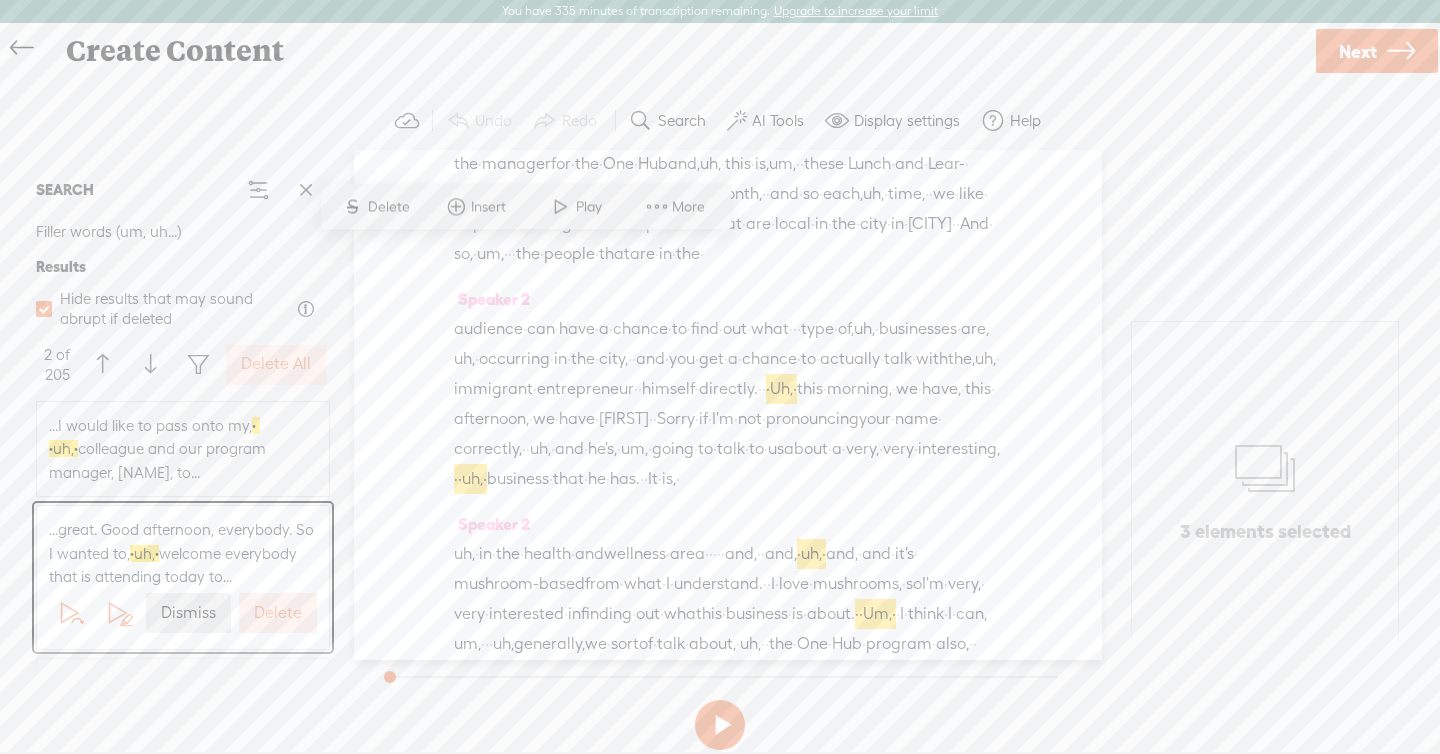 click on "SEARCH" at bounding box center (183, 190) 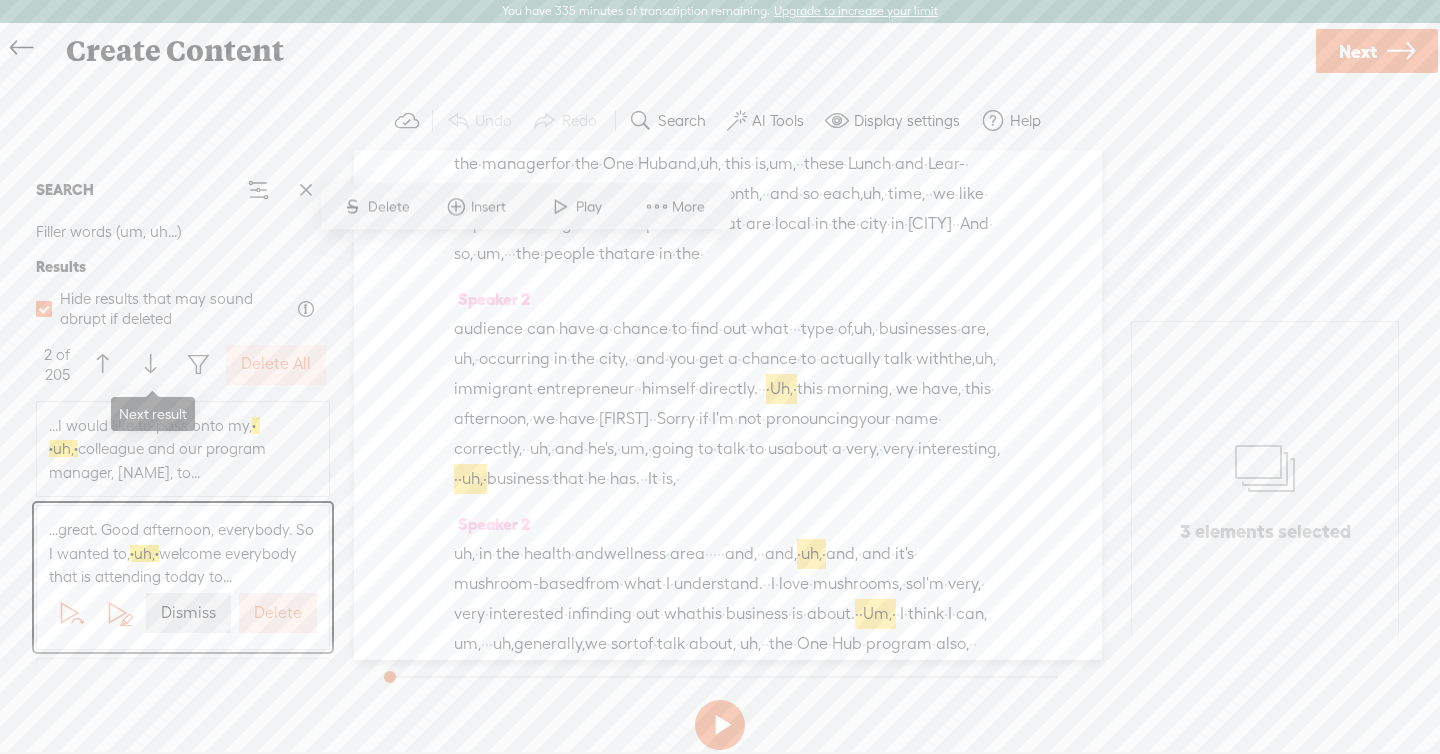 click at bounding box center (150, 365) 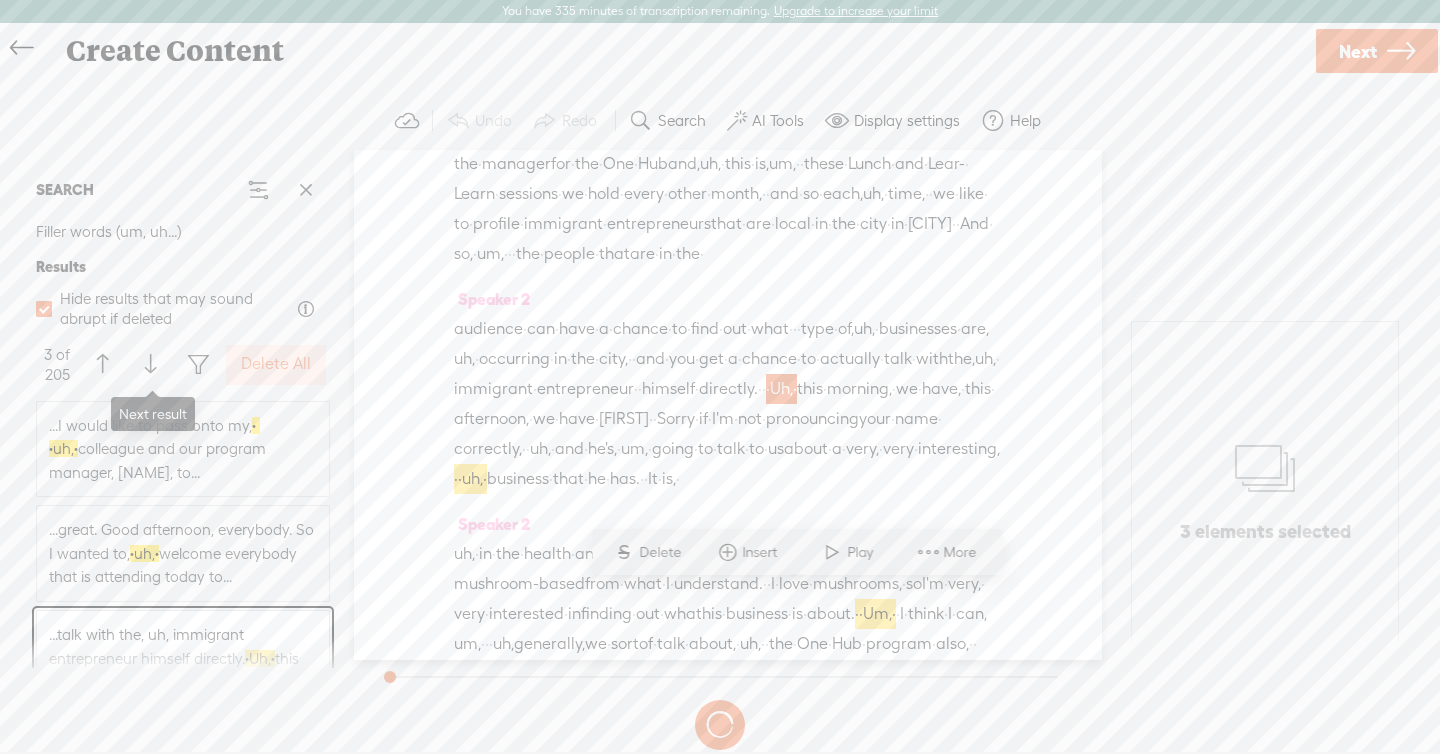 scroll, scrollTop: 927, scrollLeft: 0, axis: vertical 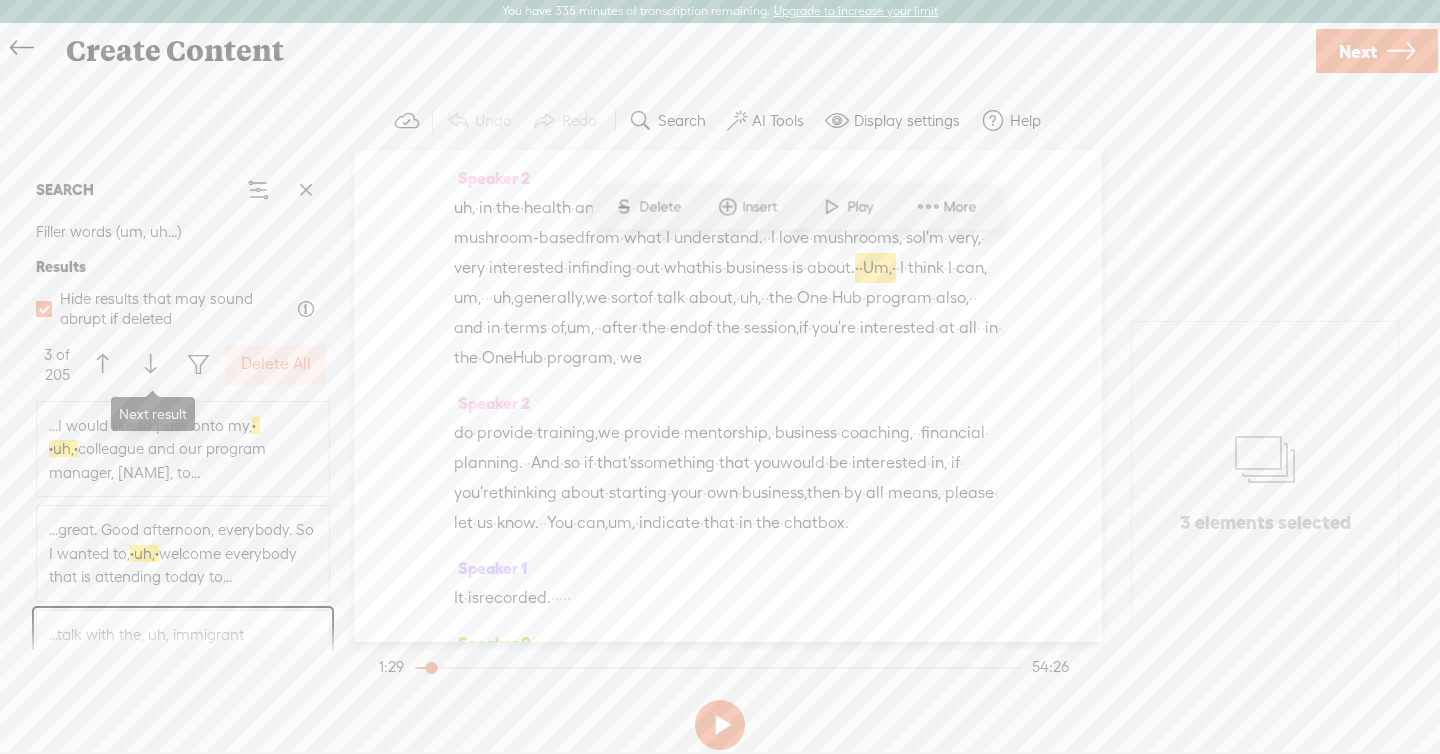 click at bounding box center [150, 365] 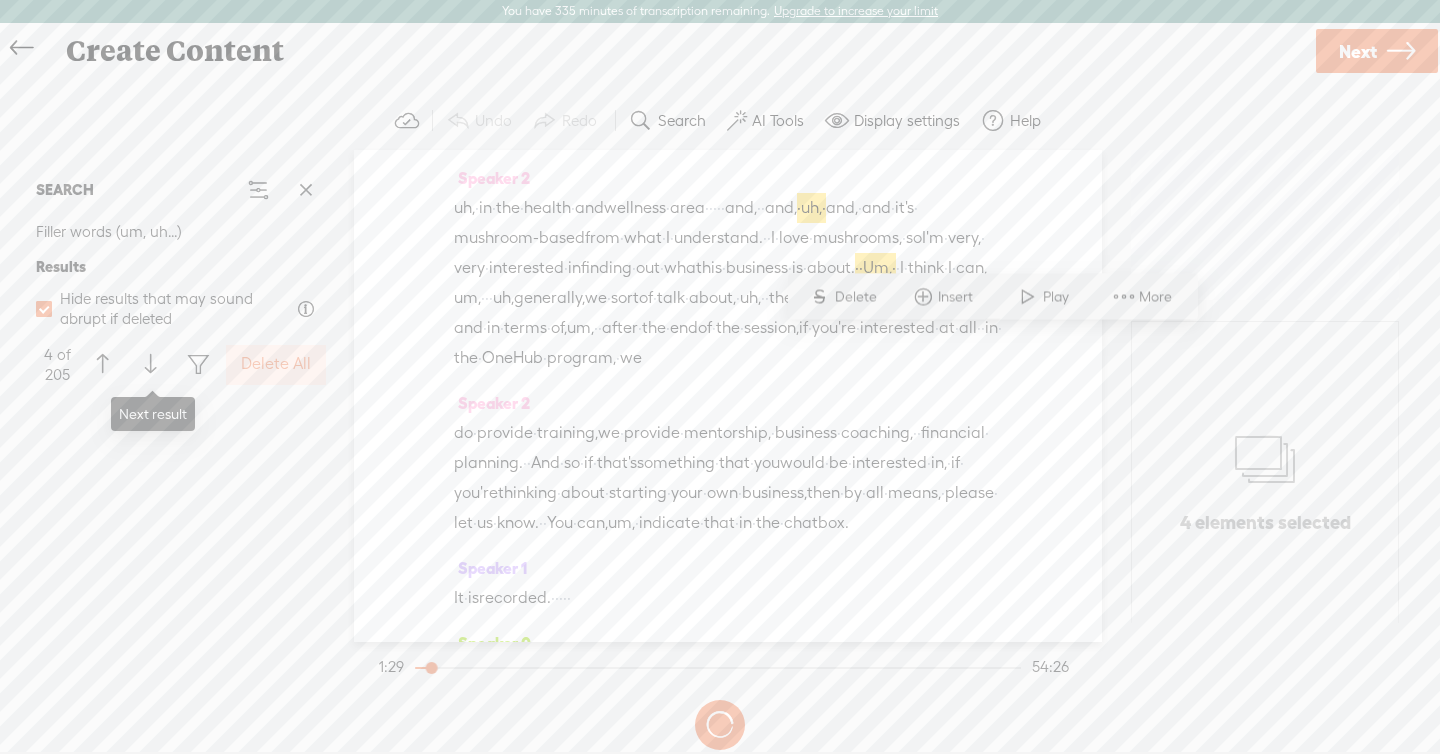 scroll, scrollTop: 363, scrollLeft: 0, axis: vertical 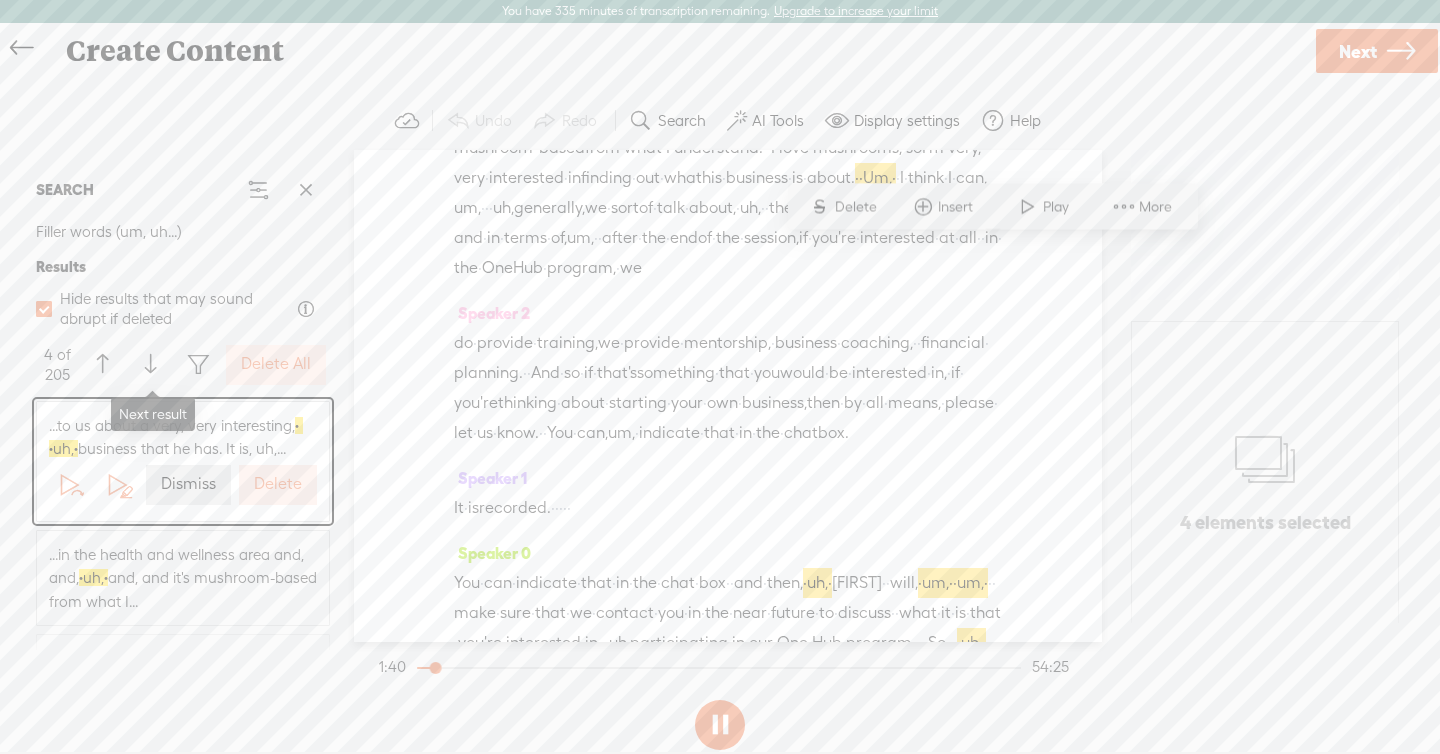 click at bounding box center [150, 365] 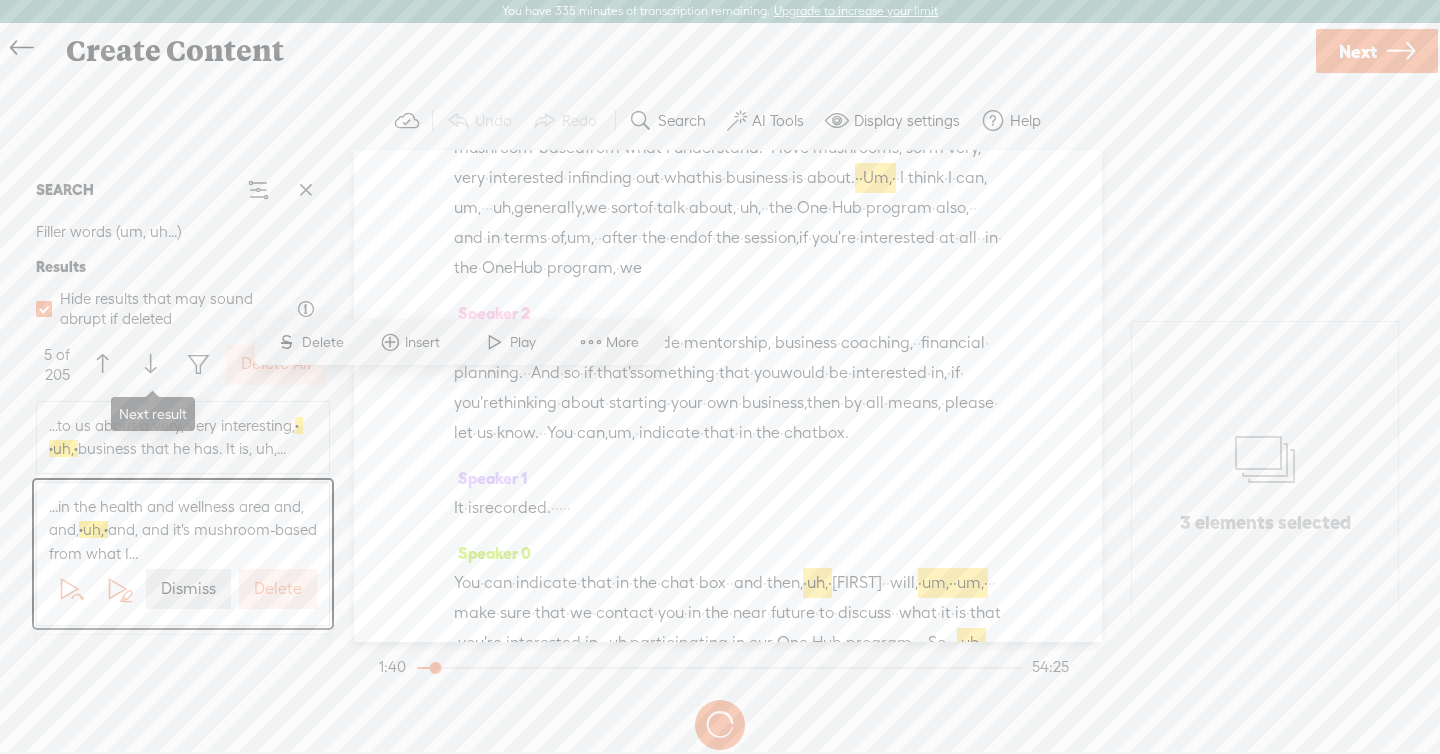 scroll, scrollTop: 1122, scrollLeft: 0, axis: vertical 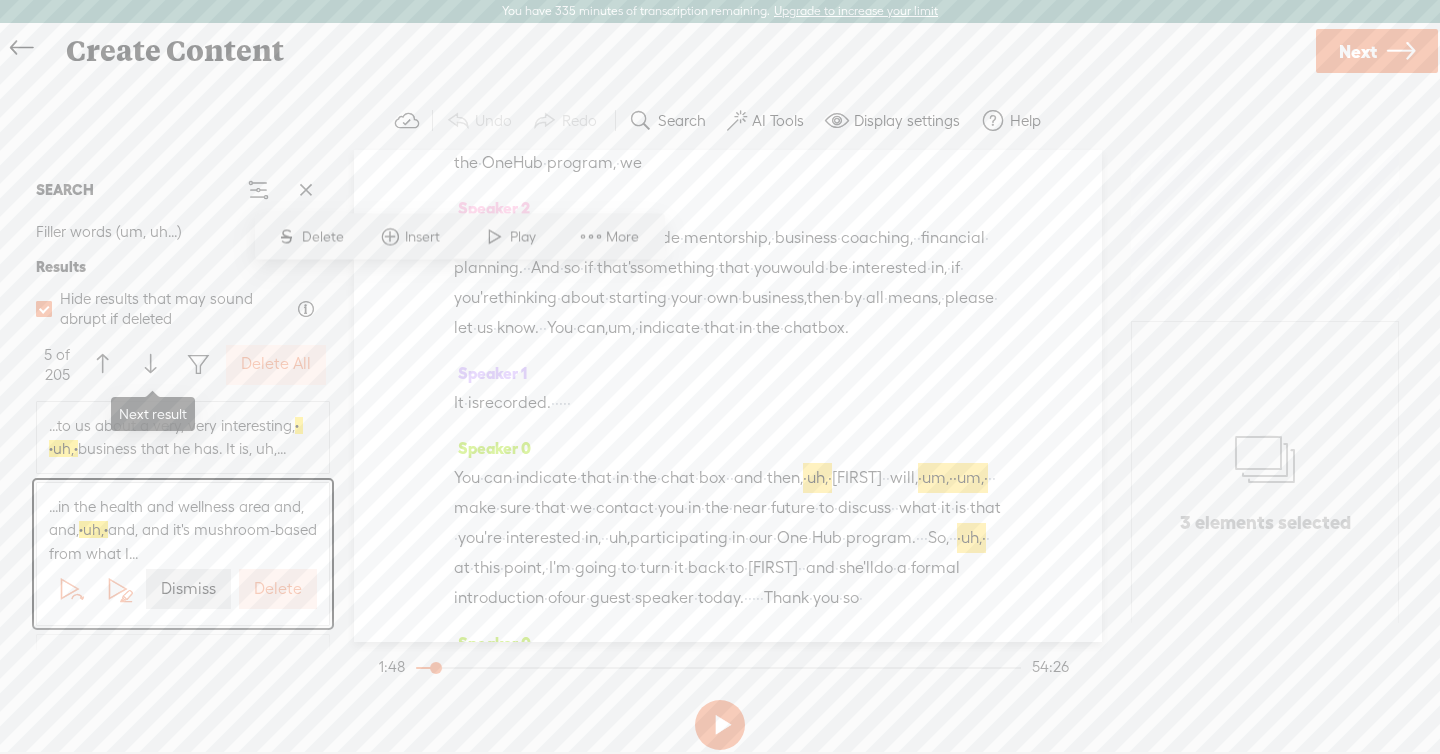 click at bounding box center [150, 365] 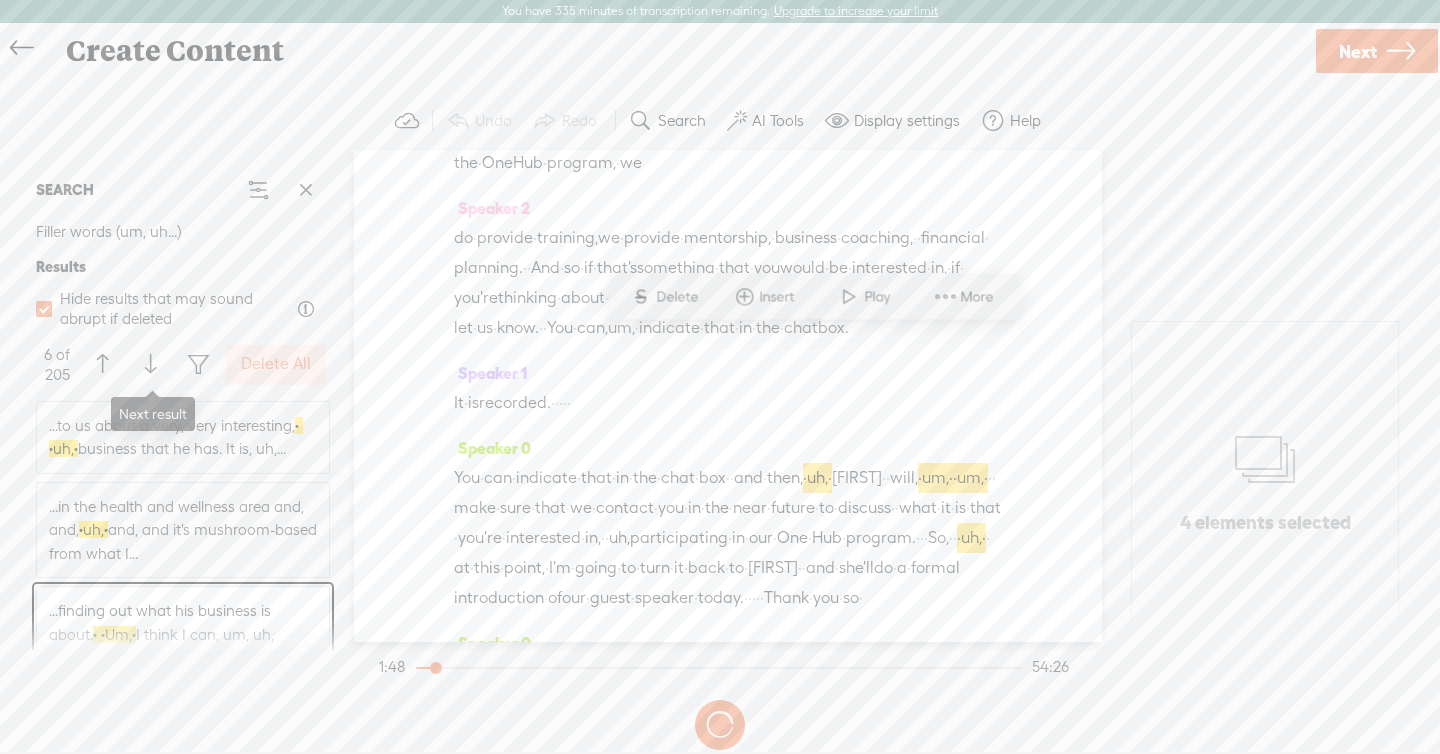 scroll, scrollTop: 1212, scrollLeft: 0, axis: vertical 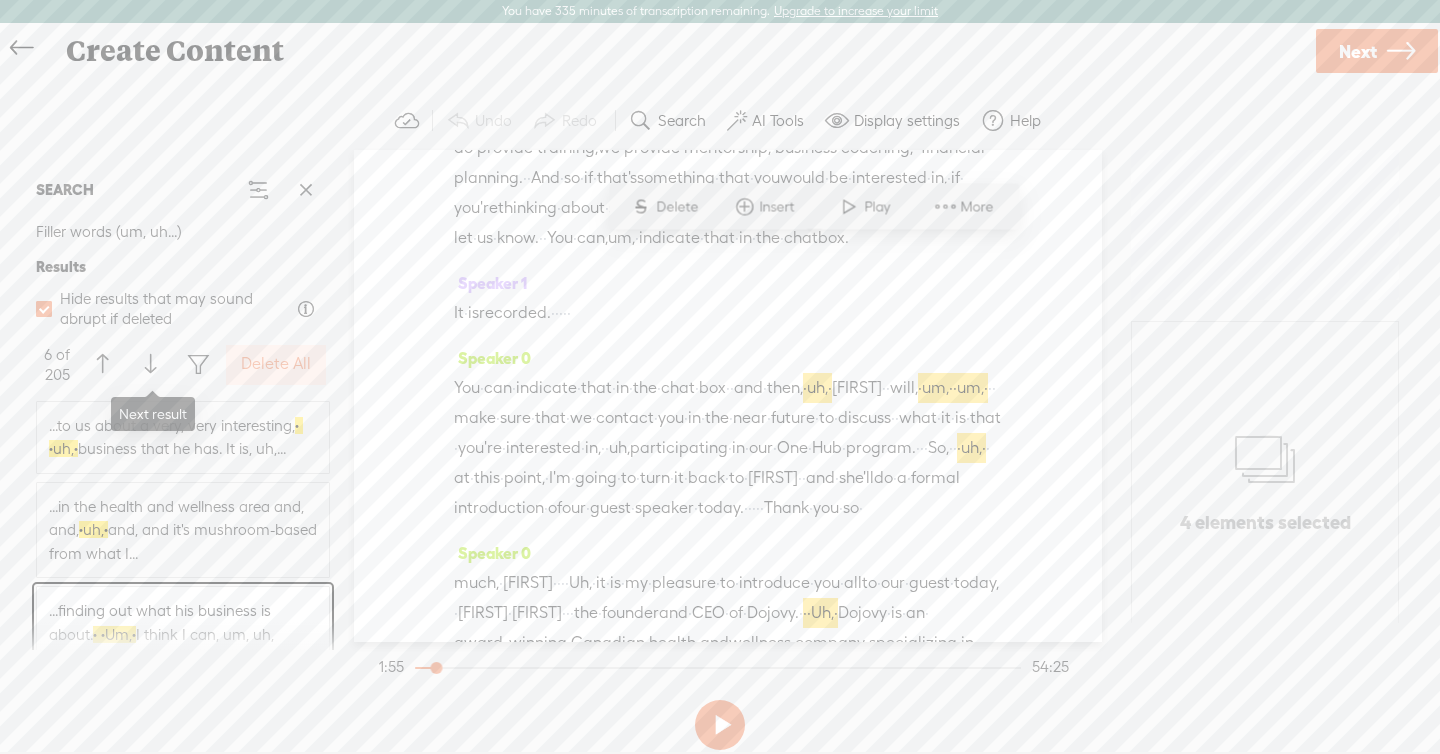 click at bounding box center [150, 365] 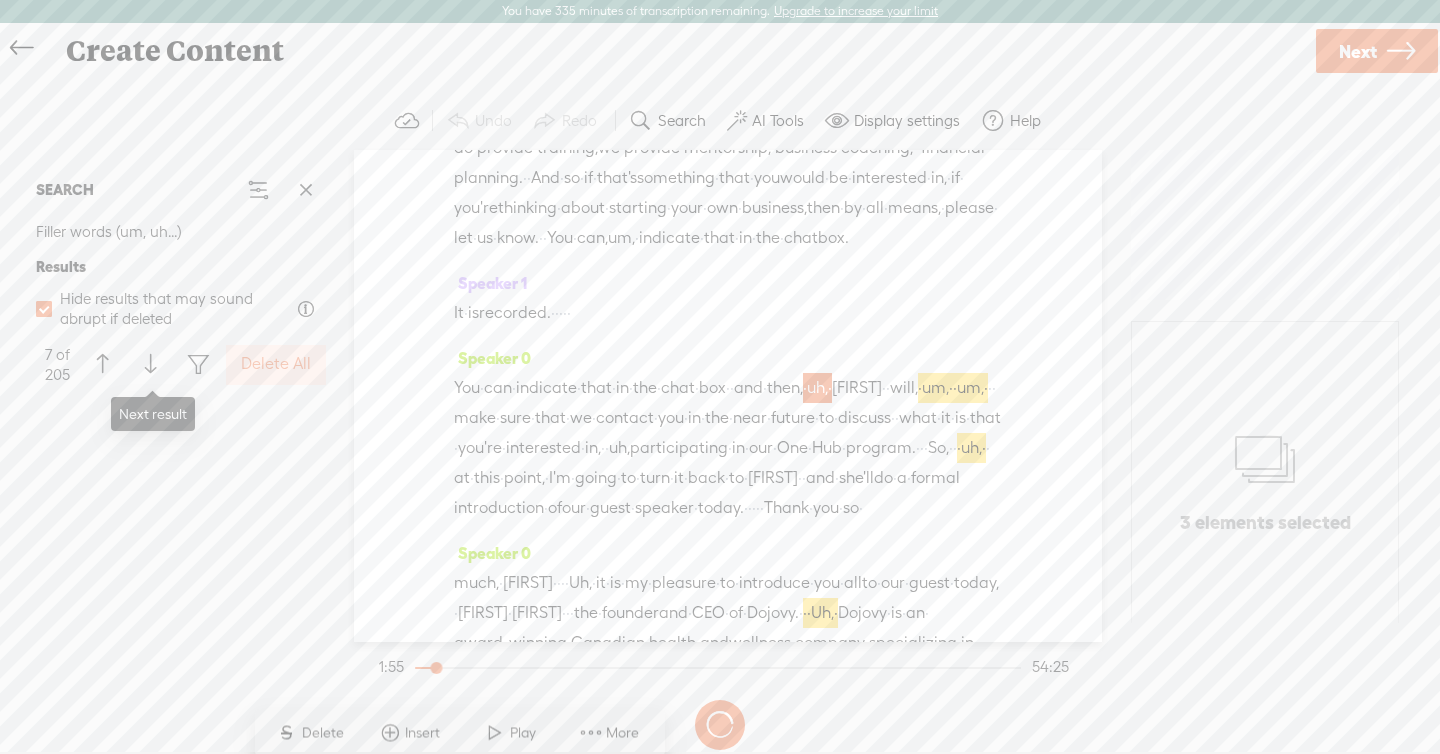 scroll, scrollTop: 678, scrollLeft: 0, axis: vertical 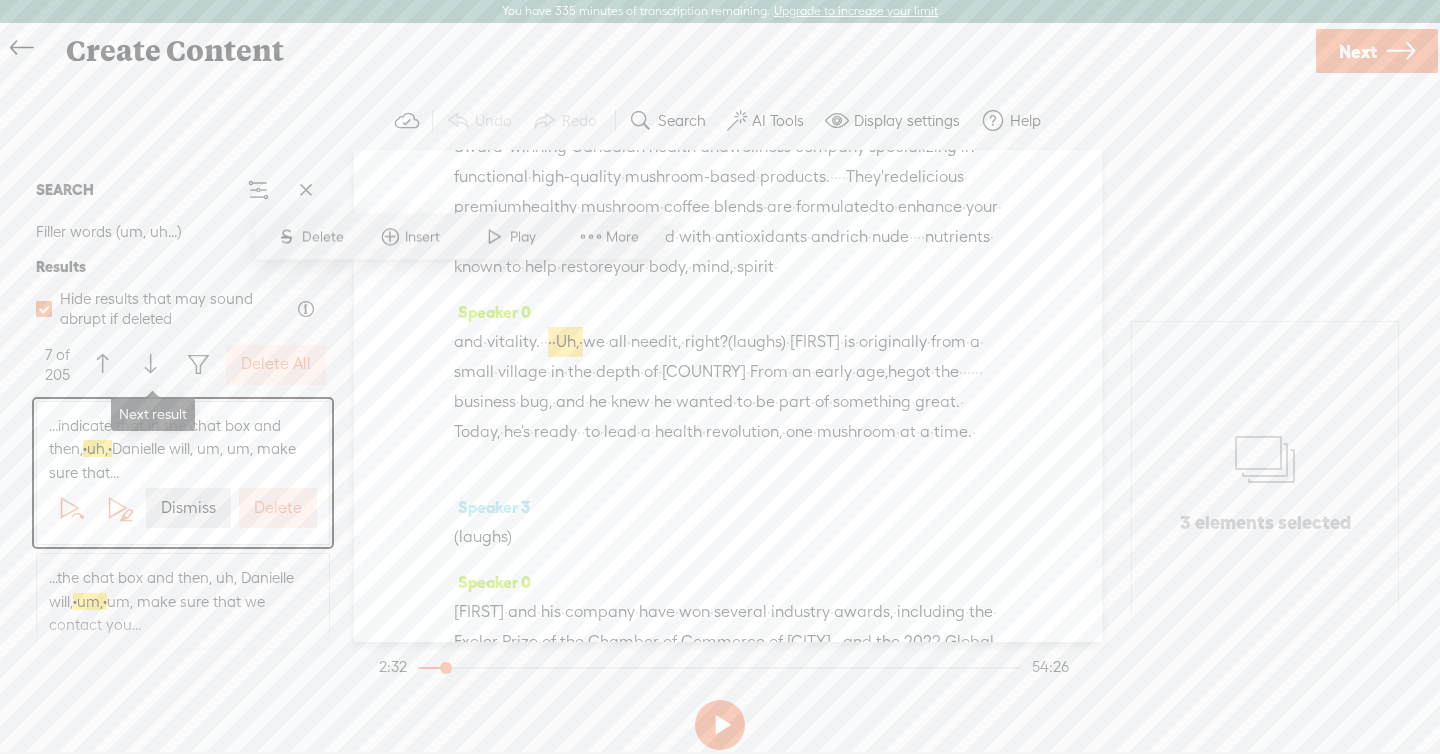click at bounding box center [150, 365] 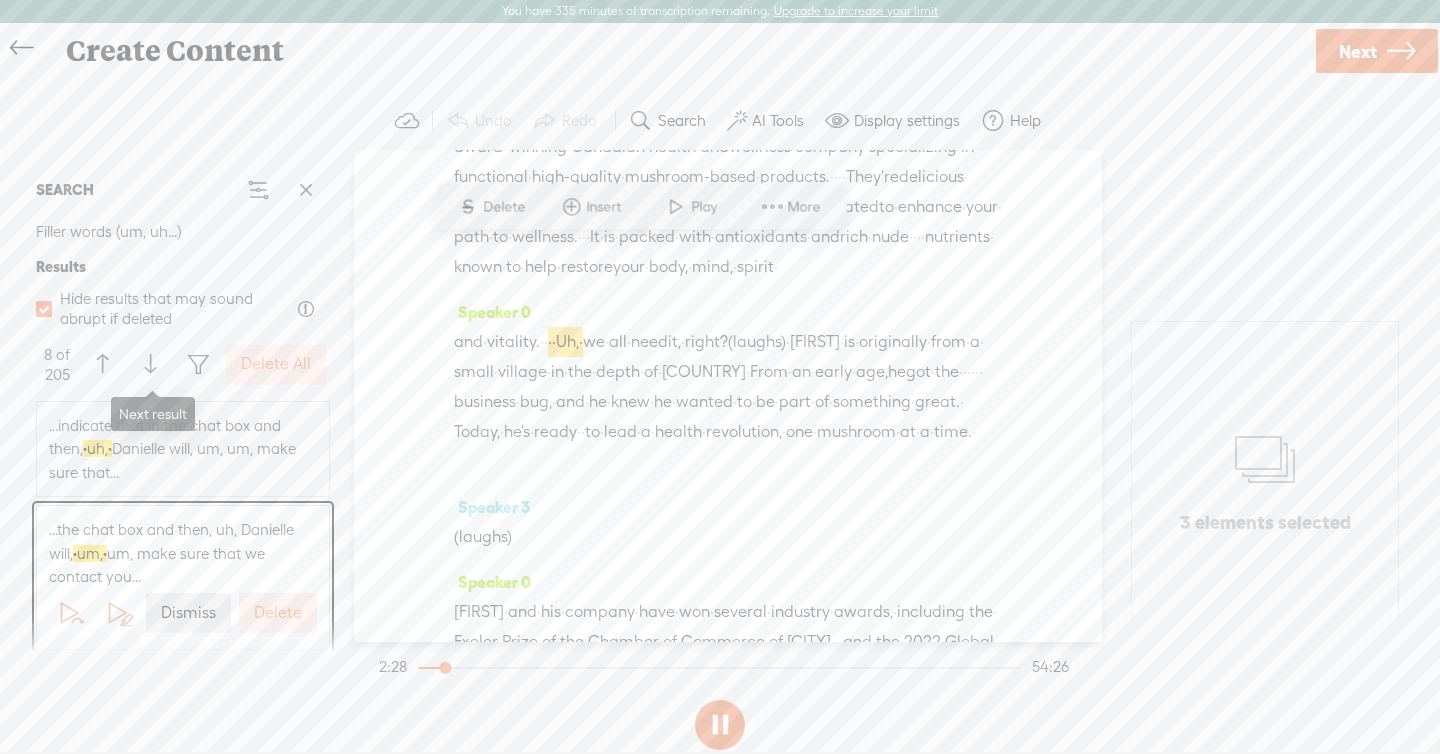 scroll, scrollTop: 1738, scrollLeft: 0, axis: vertical 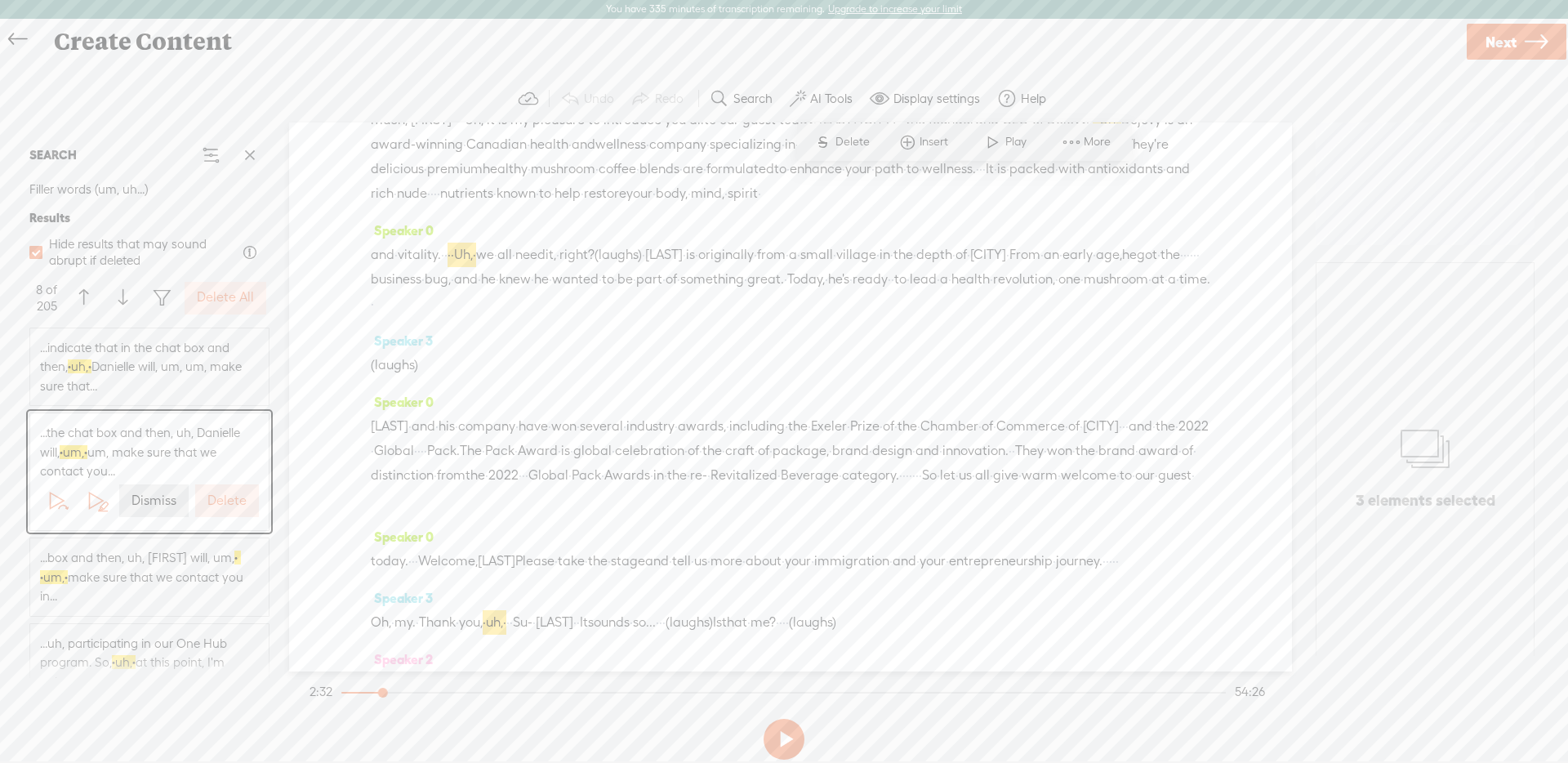 click at bounding box center (122, 298) 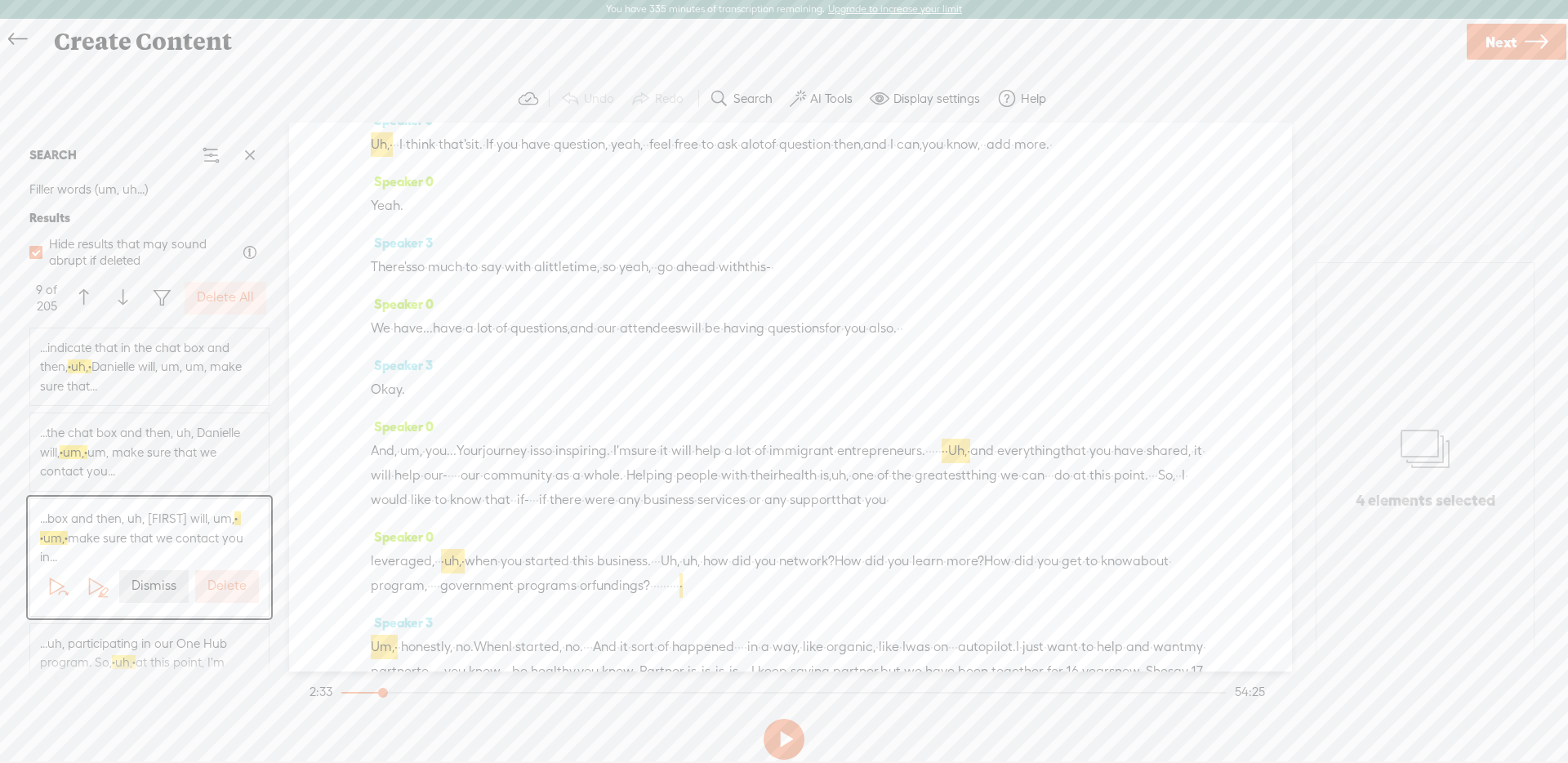 scroll, scrollTop: 3954, scrollLeft: 0, axis: vertical 